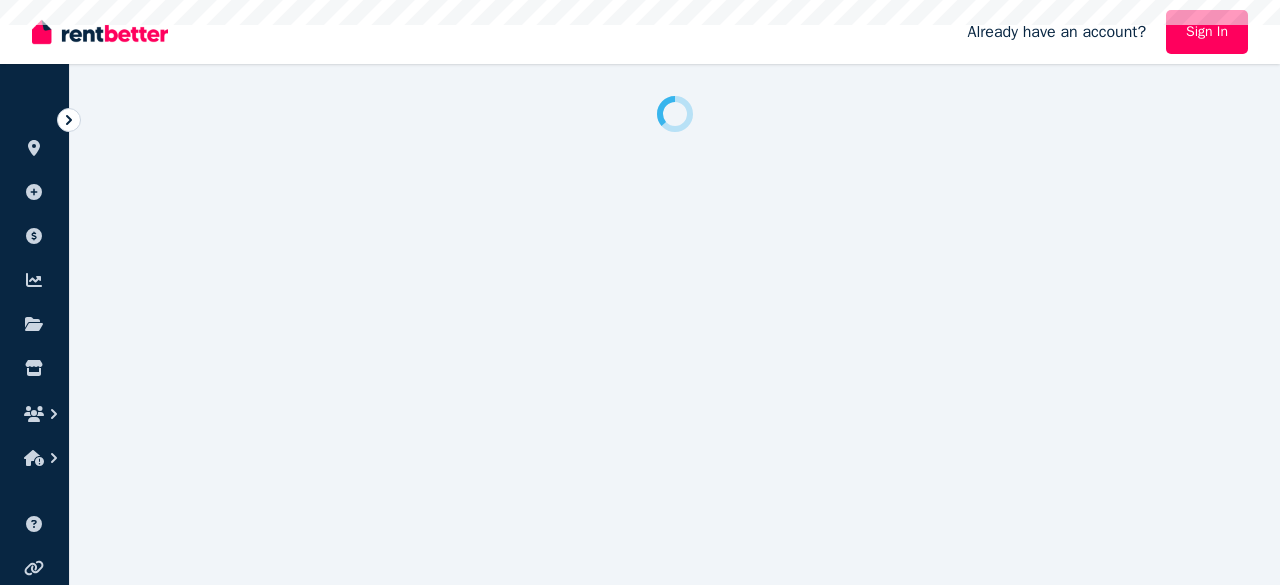 scroll, scrollTop: 0, scrollLeft: 0, axis: both 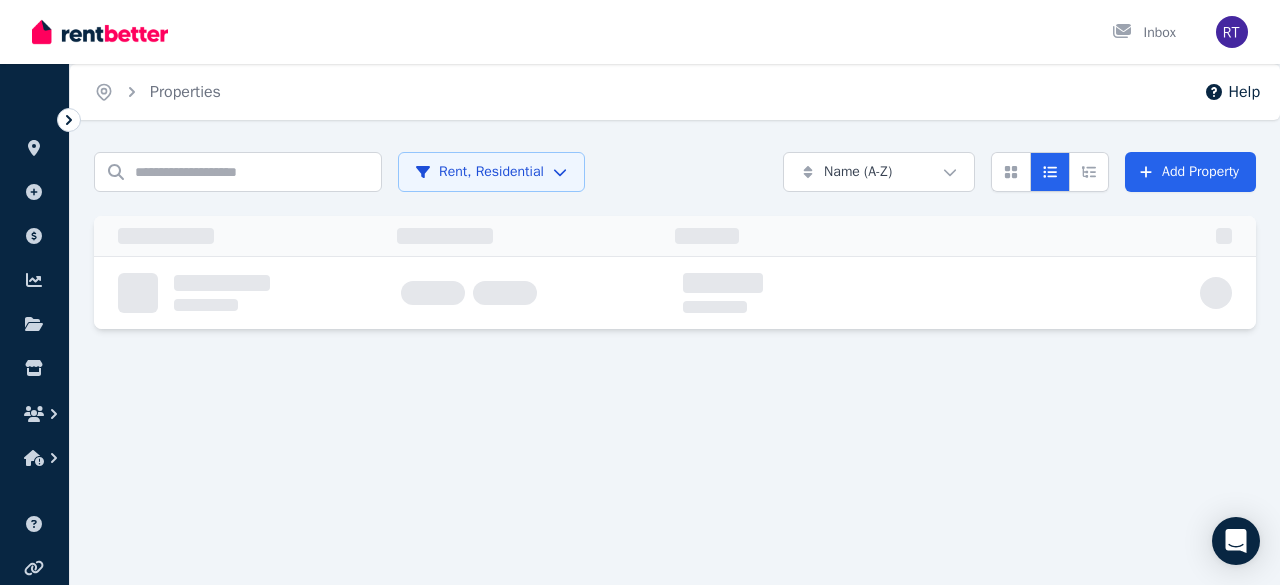 click 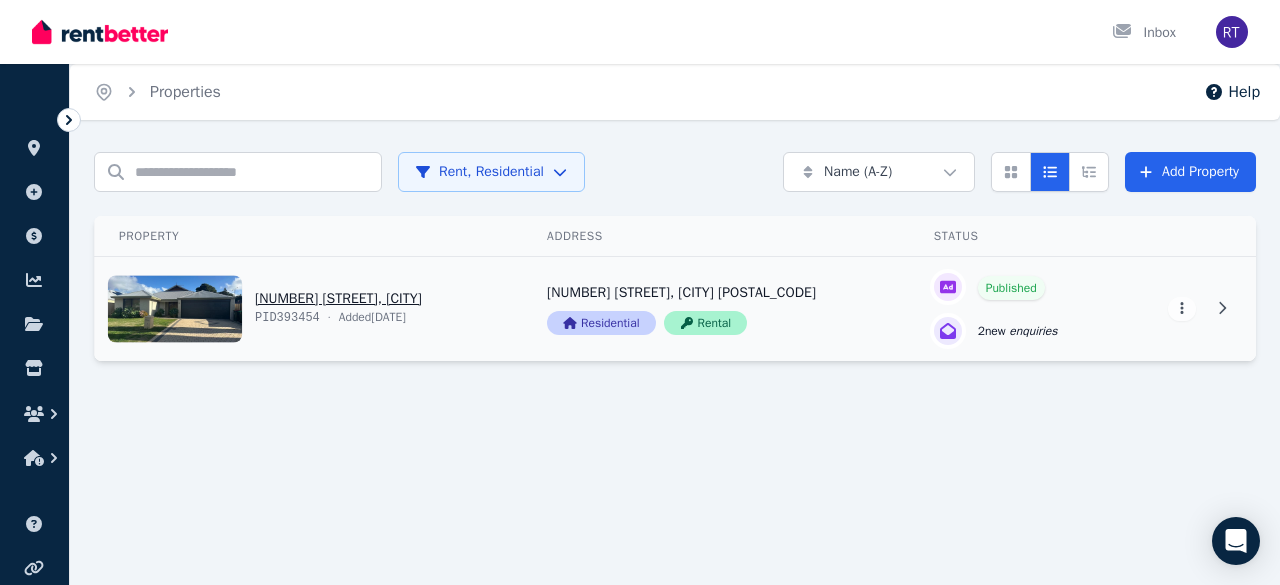 click on "View property details" at bounding box center (309, 309) 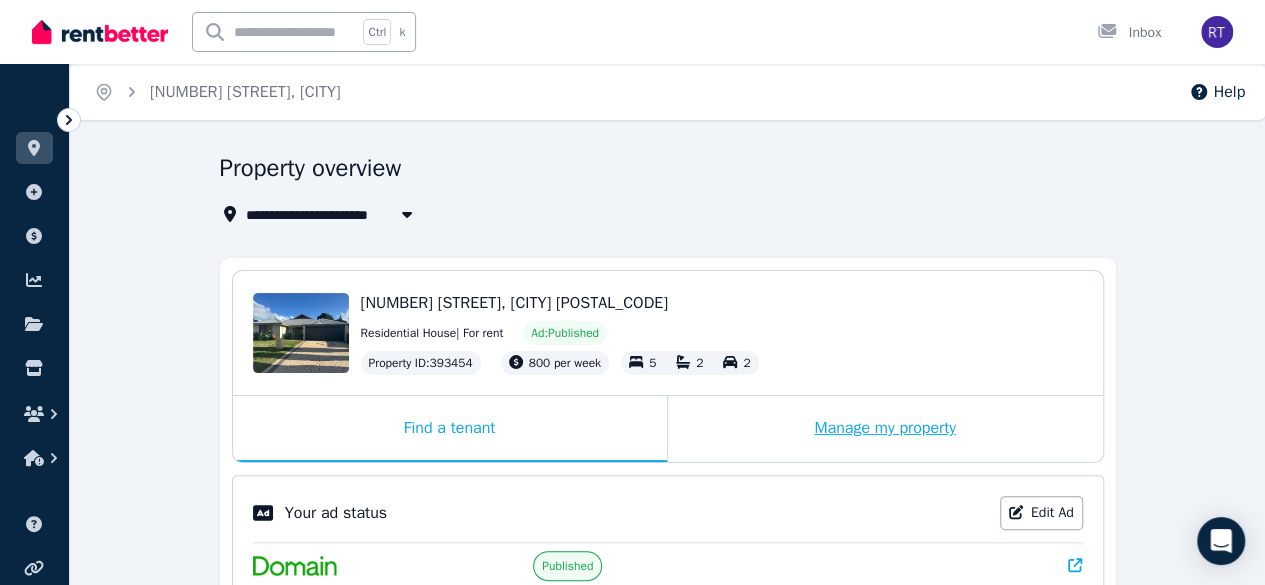 click on "Manage my property" at bounding box center (885, 429) 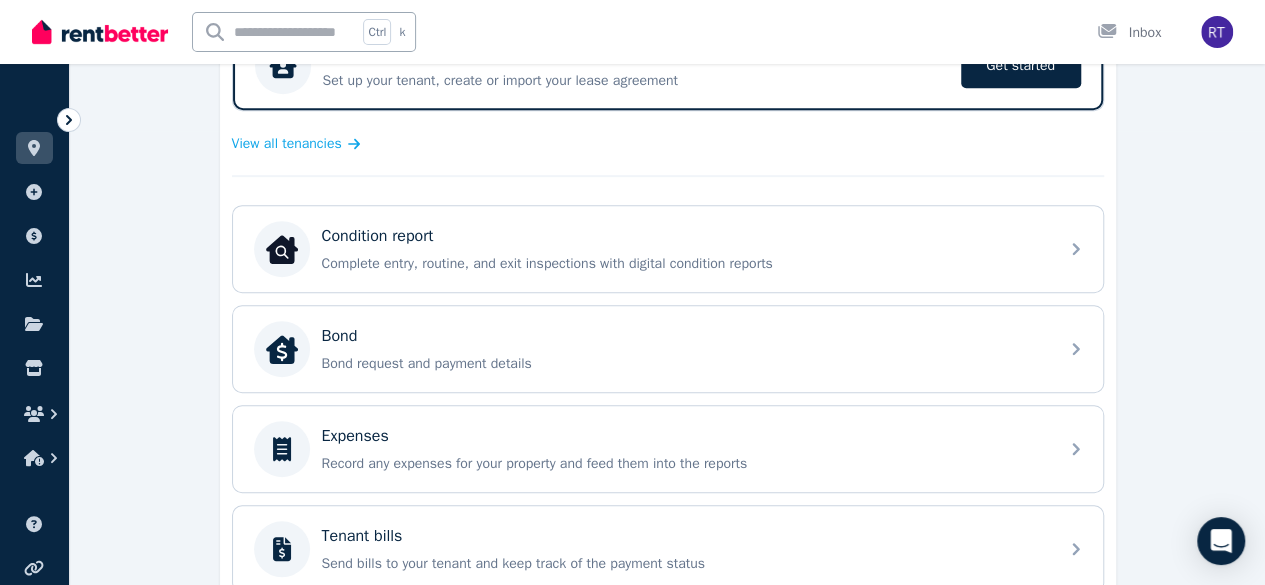 scroll, scrollTop: 456, scrollLeft: 0, axis: vertical 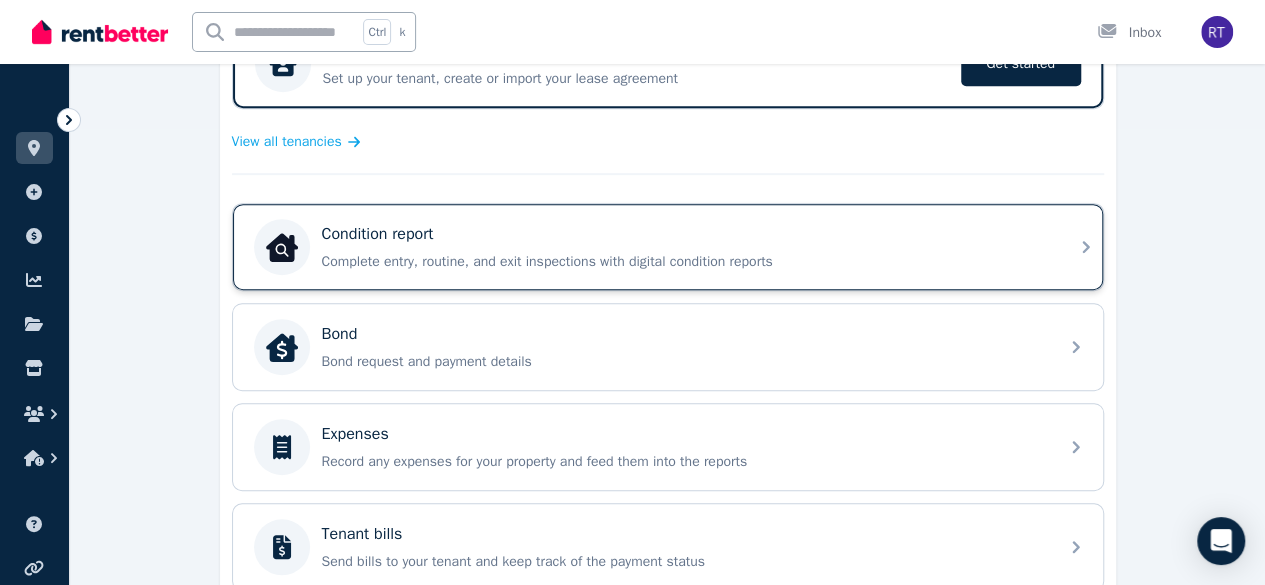 click on "Condition report" at bounding box center (684, 234) 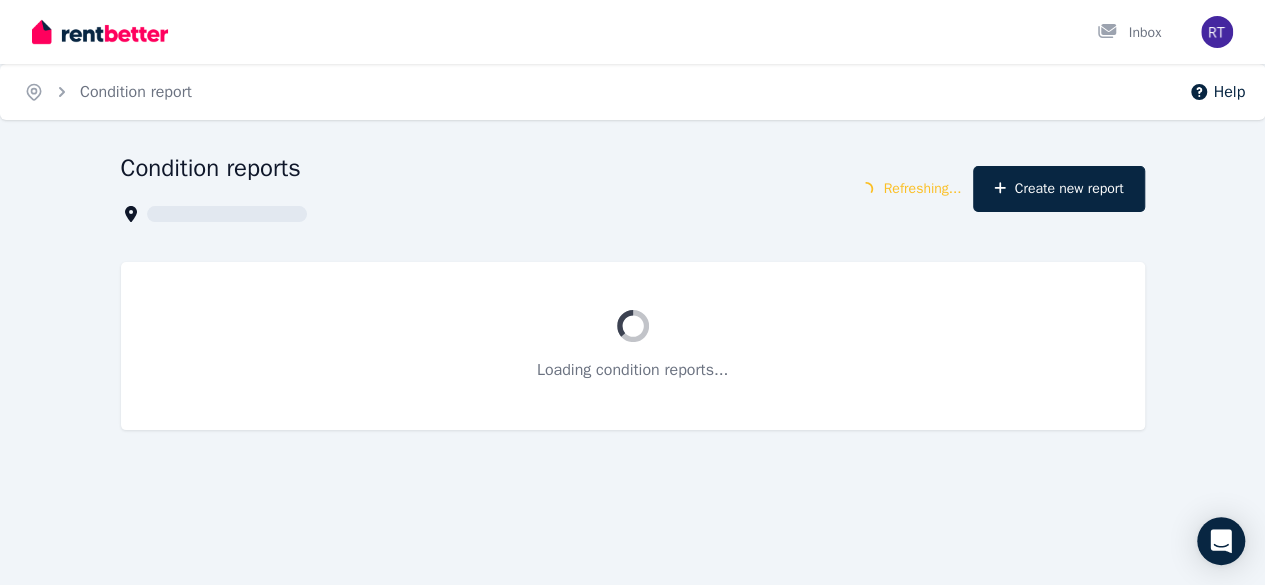 scroll, scrollTop: 0, scrollLeft: 0, axis: both 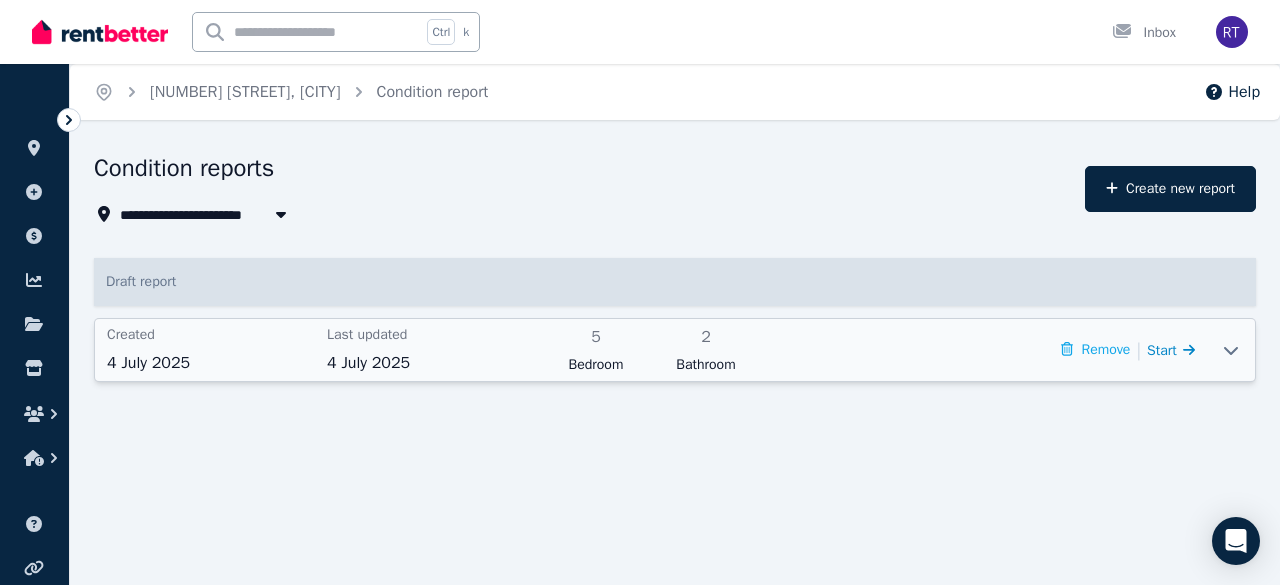 click on "Start" at bounding box center (1162, 350) 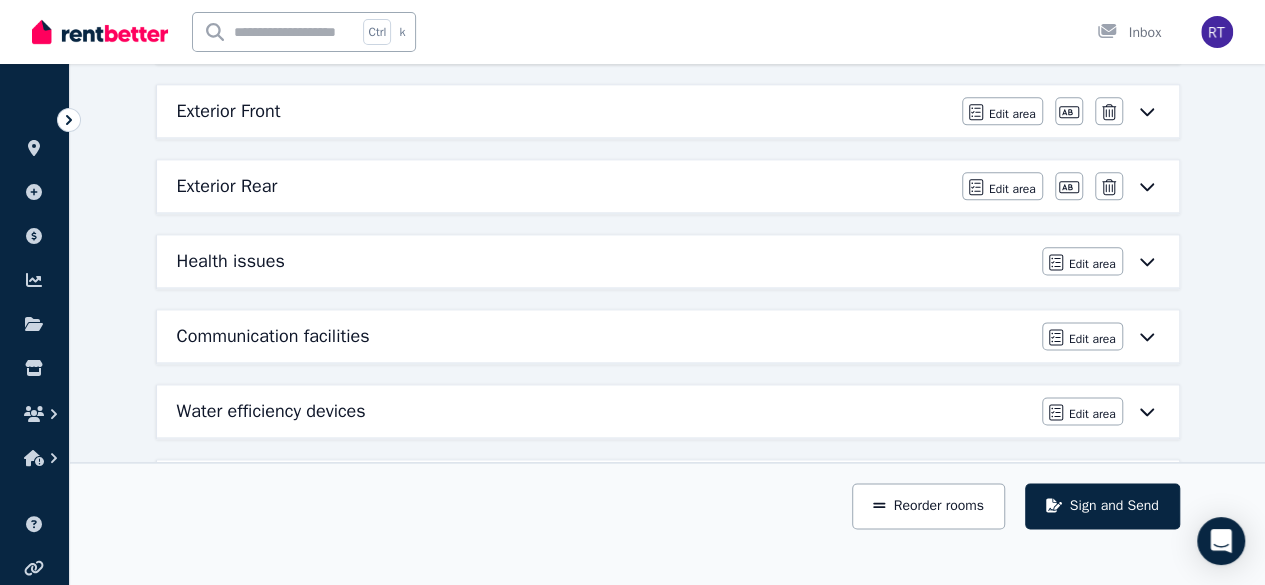 scroll, scrollTop: 1202, scrollLeft: 0, axis: vertical 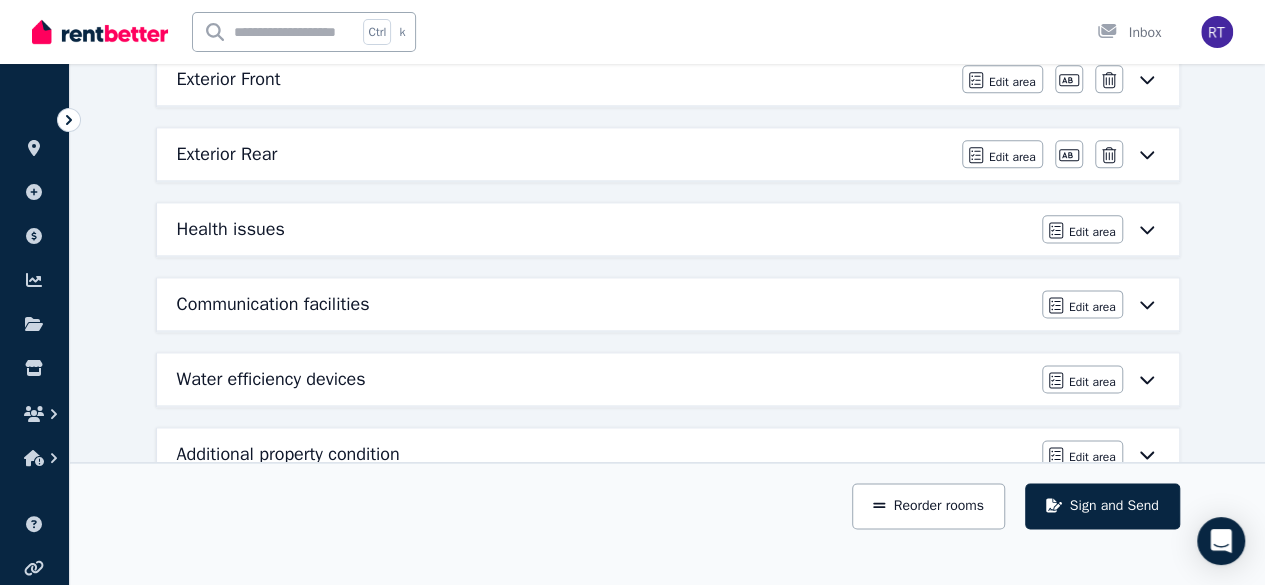 click 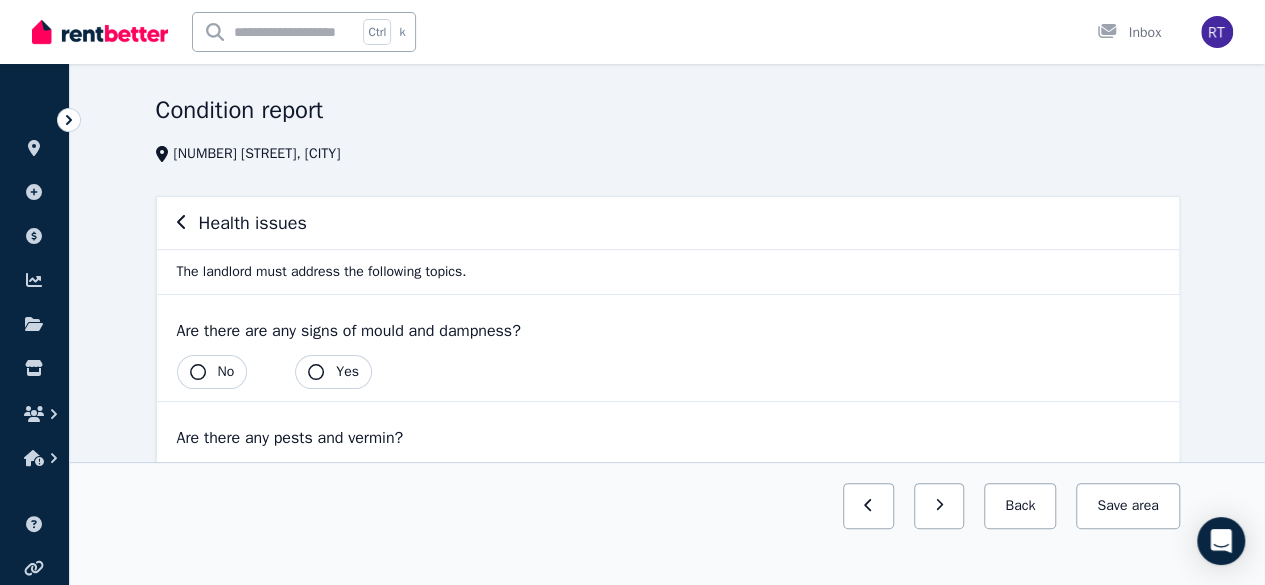 scroll, scrollTop: 39, scrollLeft: 0, axis: vertical 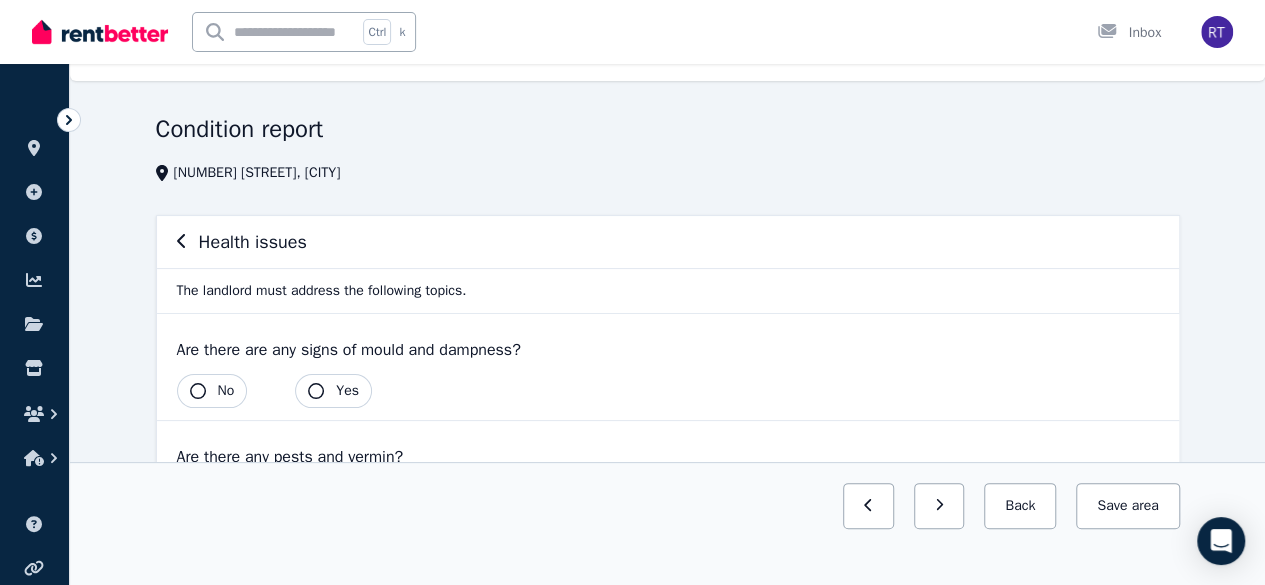 click 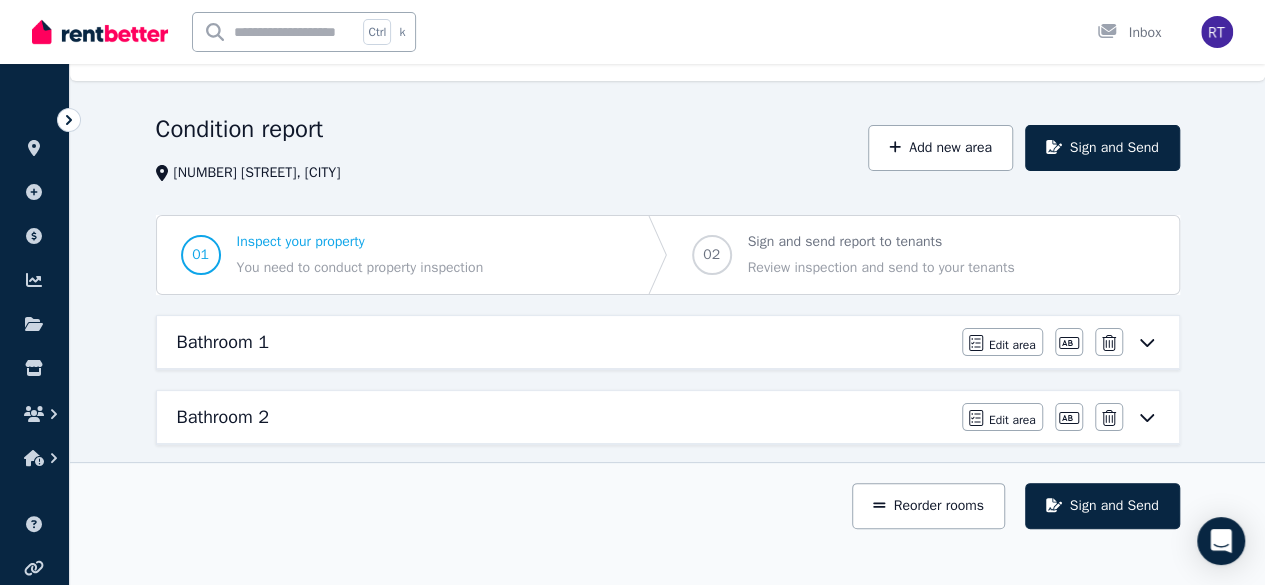 click 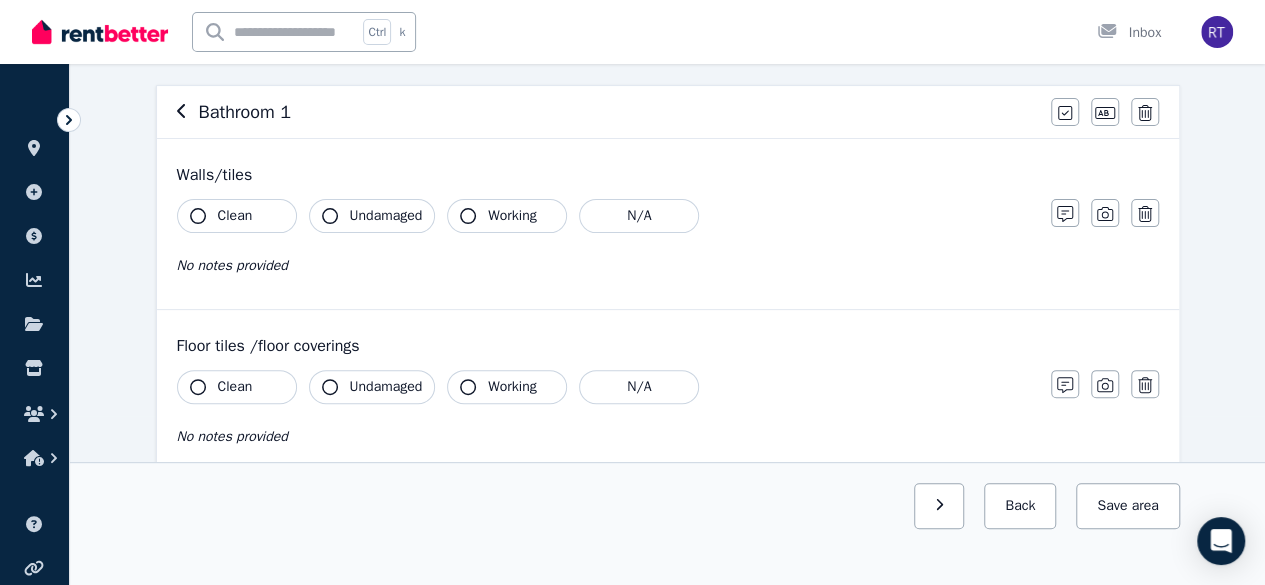 scroll, scrollTop: 182, scrollLeft: 0, axis: vertical 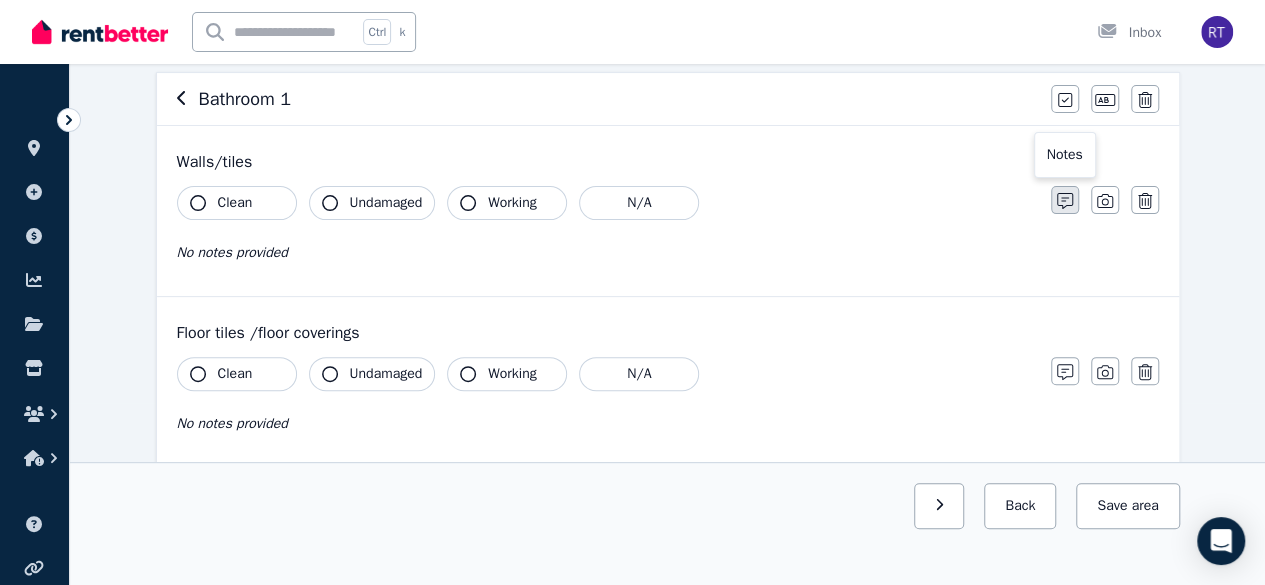 click 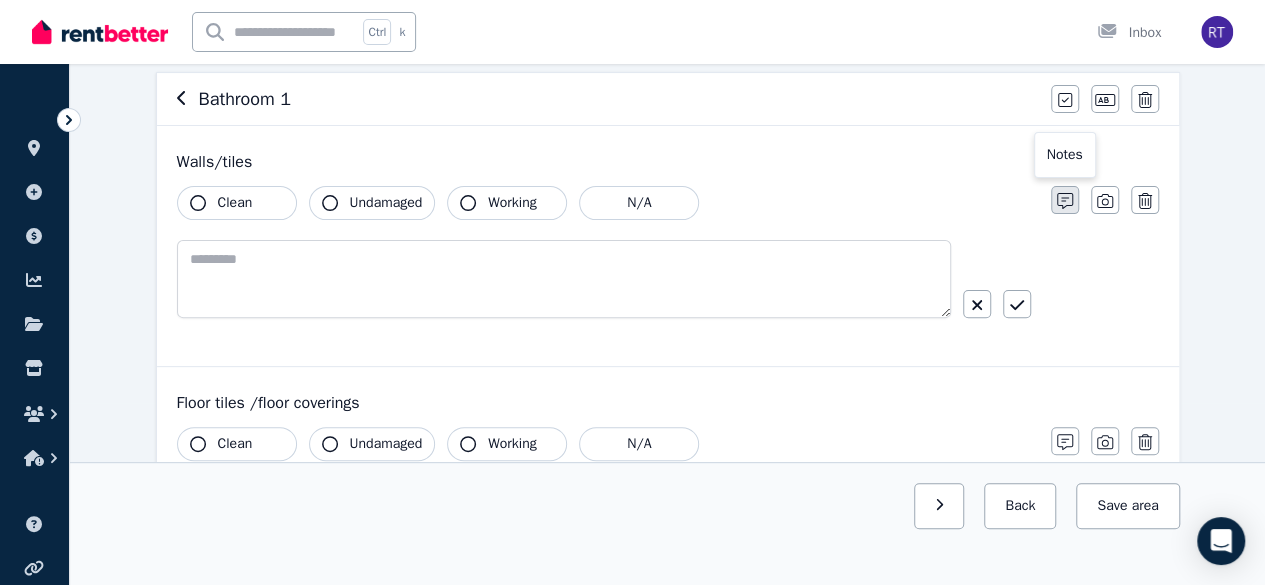 click 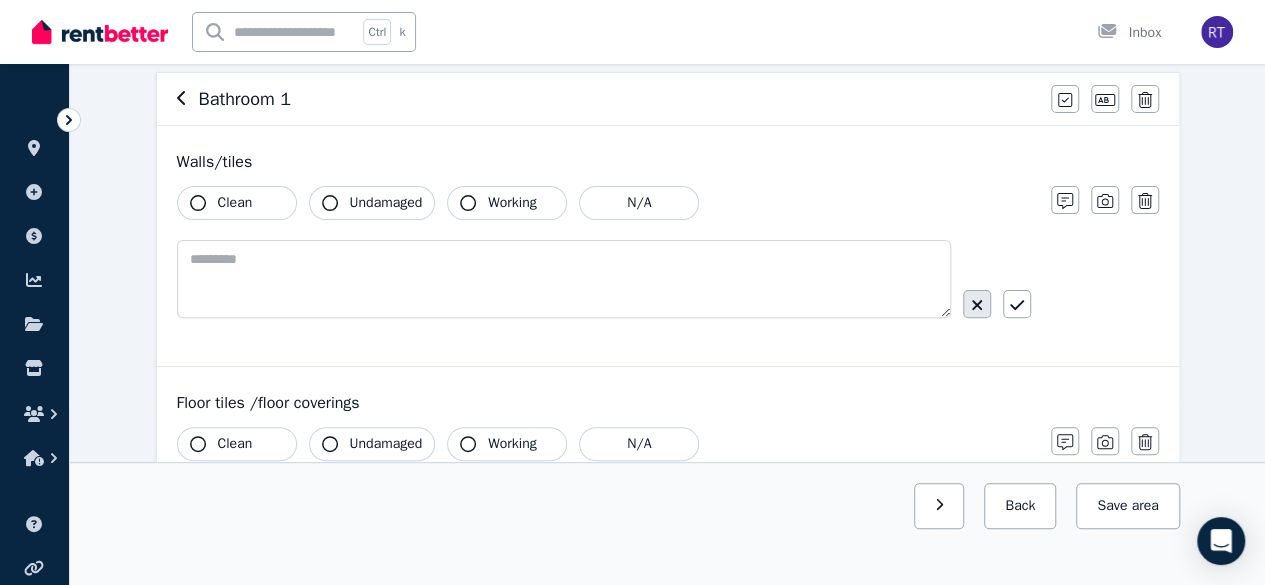 click 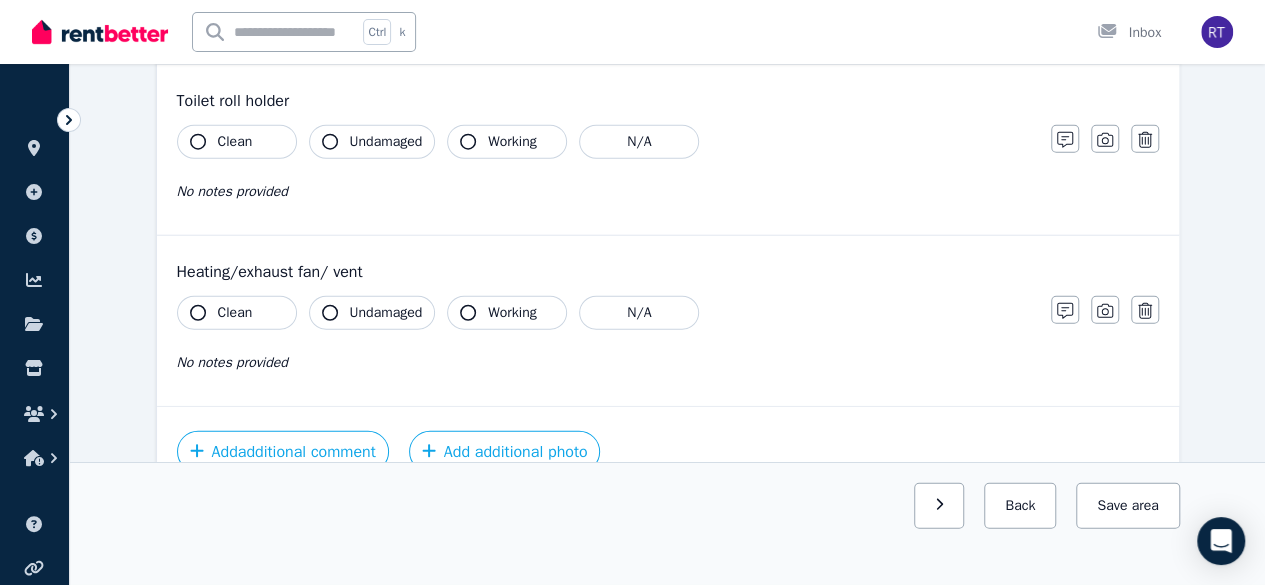 scroll, scrollTop: 2480, scrollLeft: 0, axis: vertical 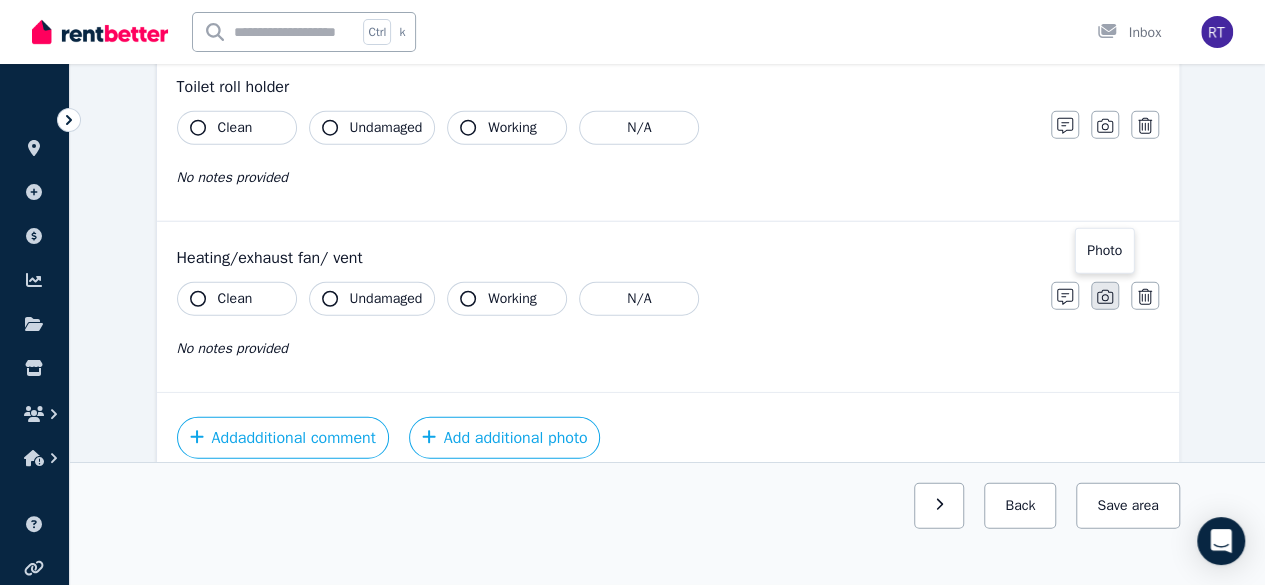 click 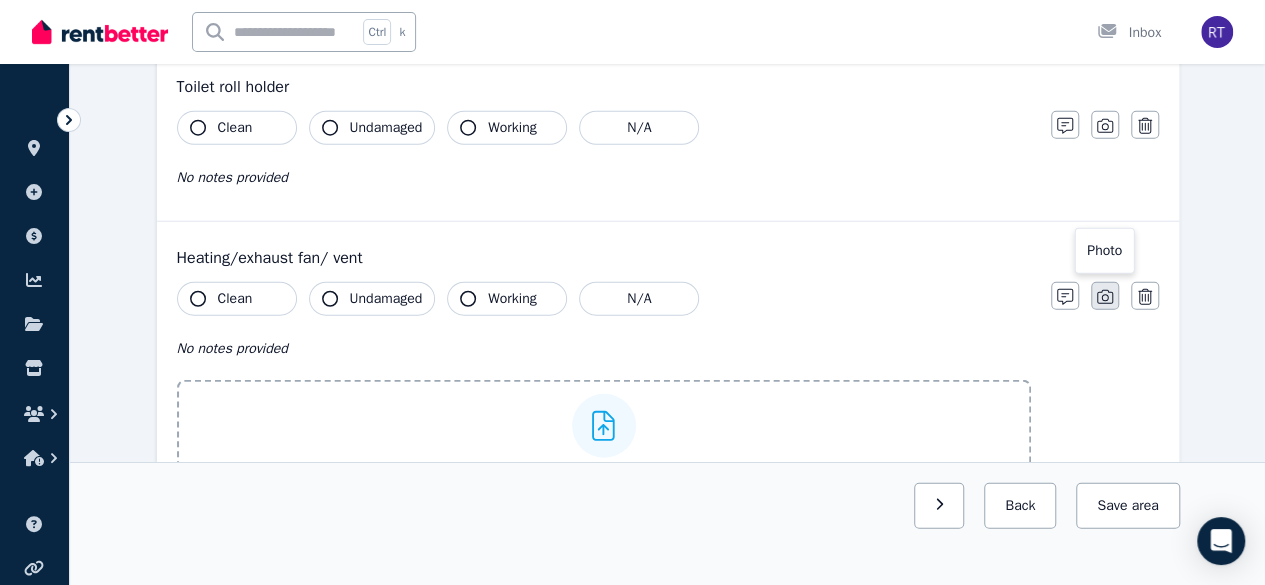 scroll, scrollTop: 2604, scrollLeft: 0, axis: vertical 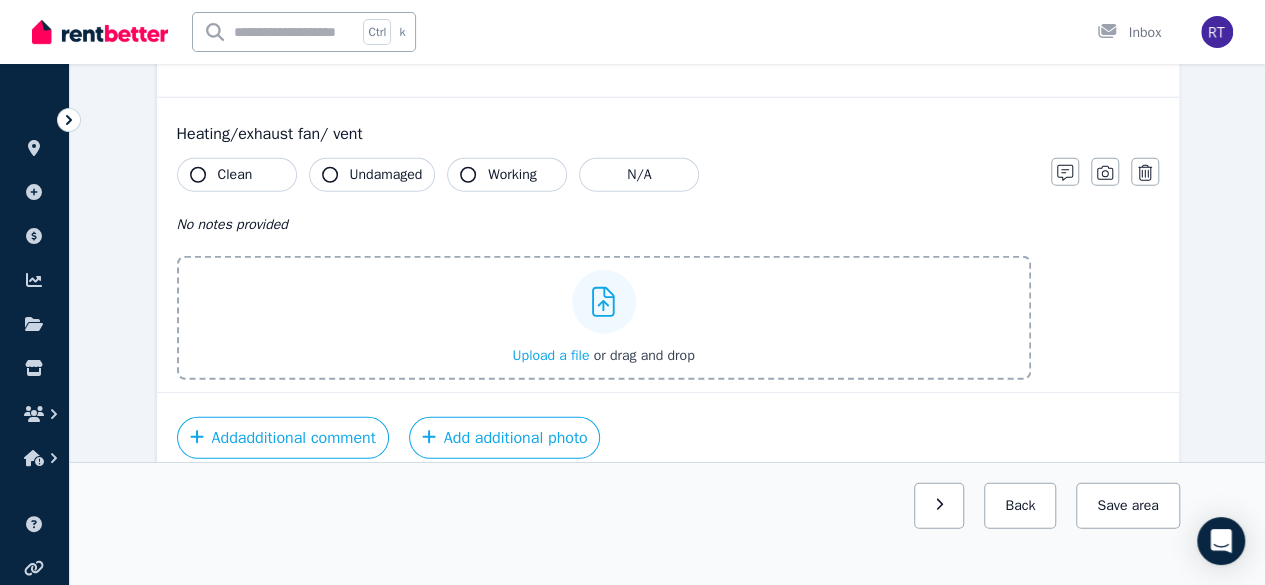 click 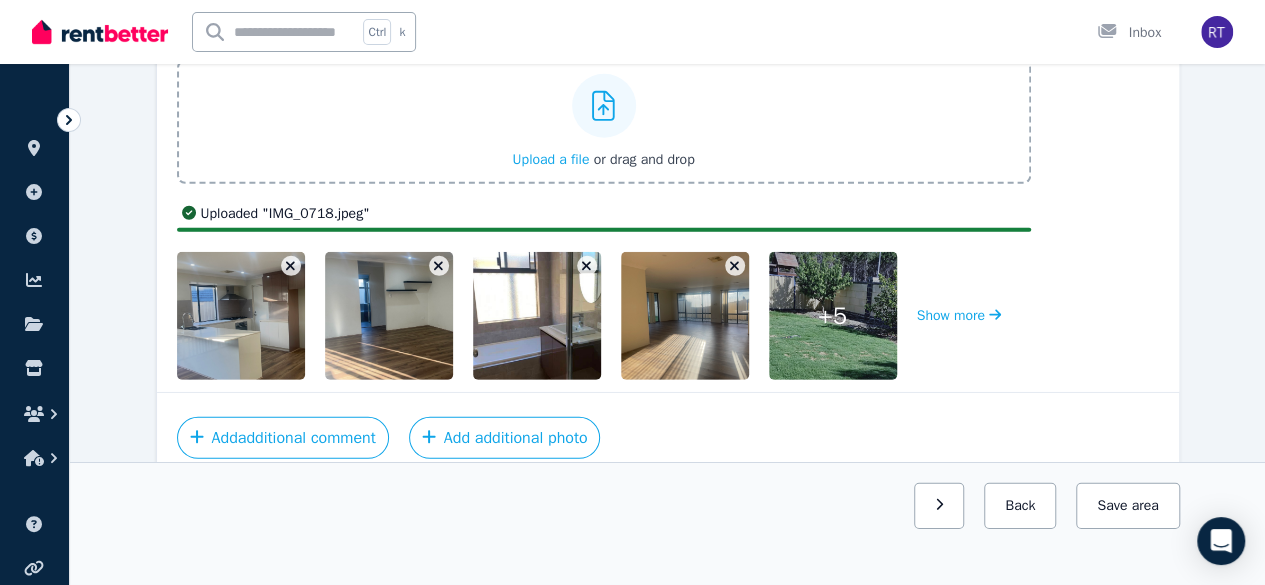 scroll, scrollTop: 2752, scrollLeft: 0, axis: vertical 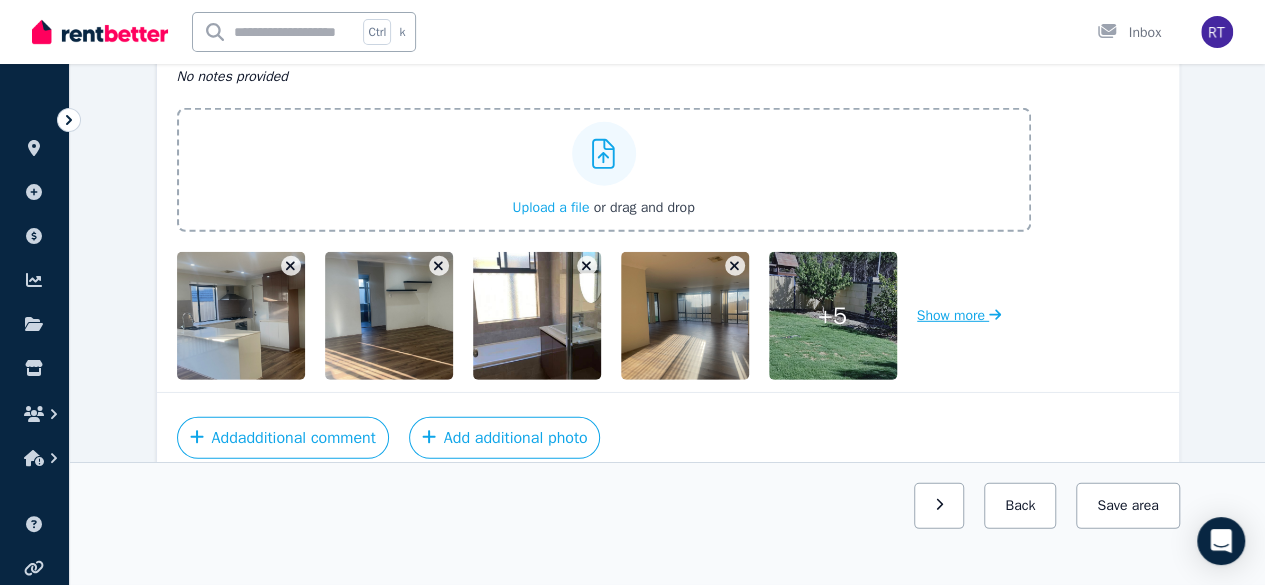 click on "Show more" at bounding box center (959, 316) 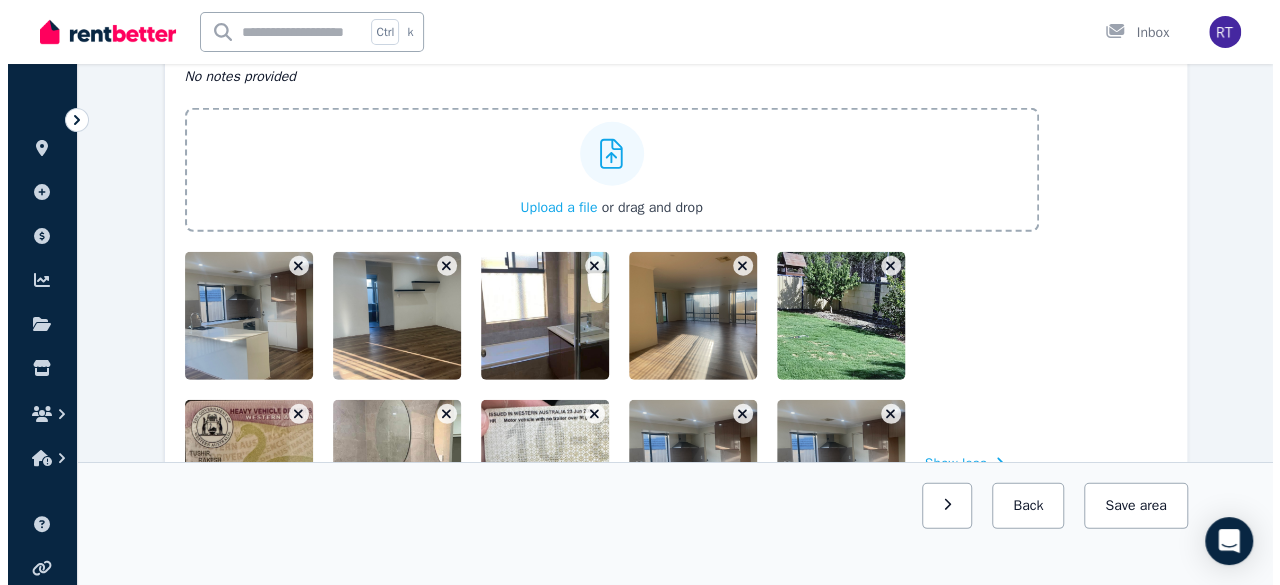 scroll, scrollTop: 2900, scrollLeft: 0, axis: vertical 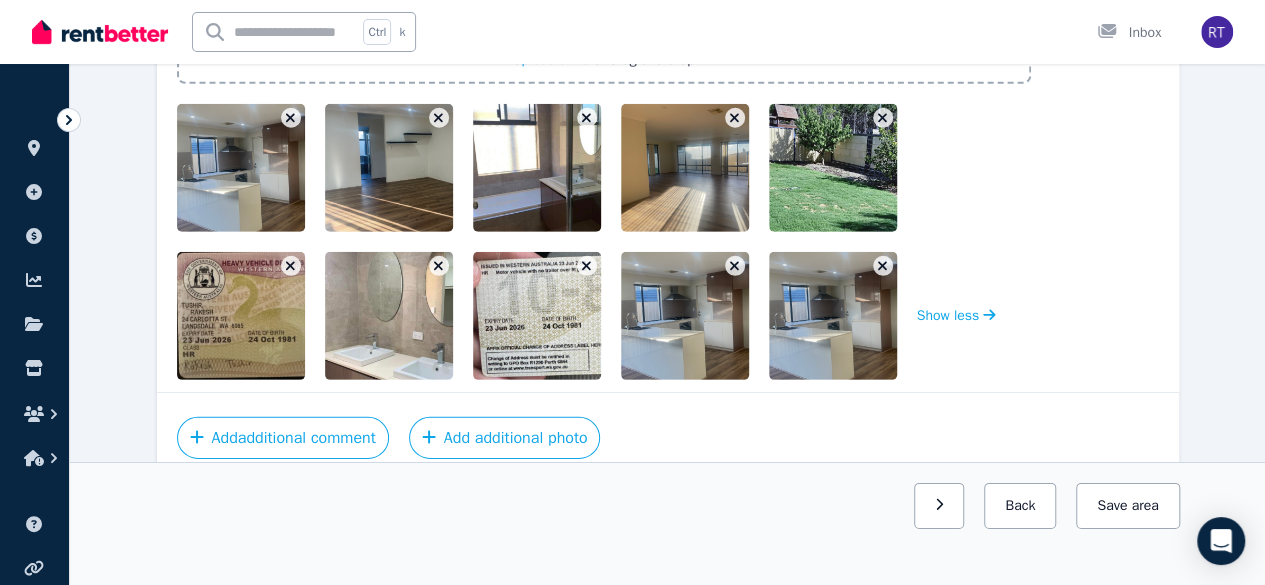 click at bounding box center [262, 168] 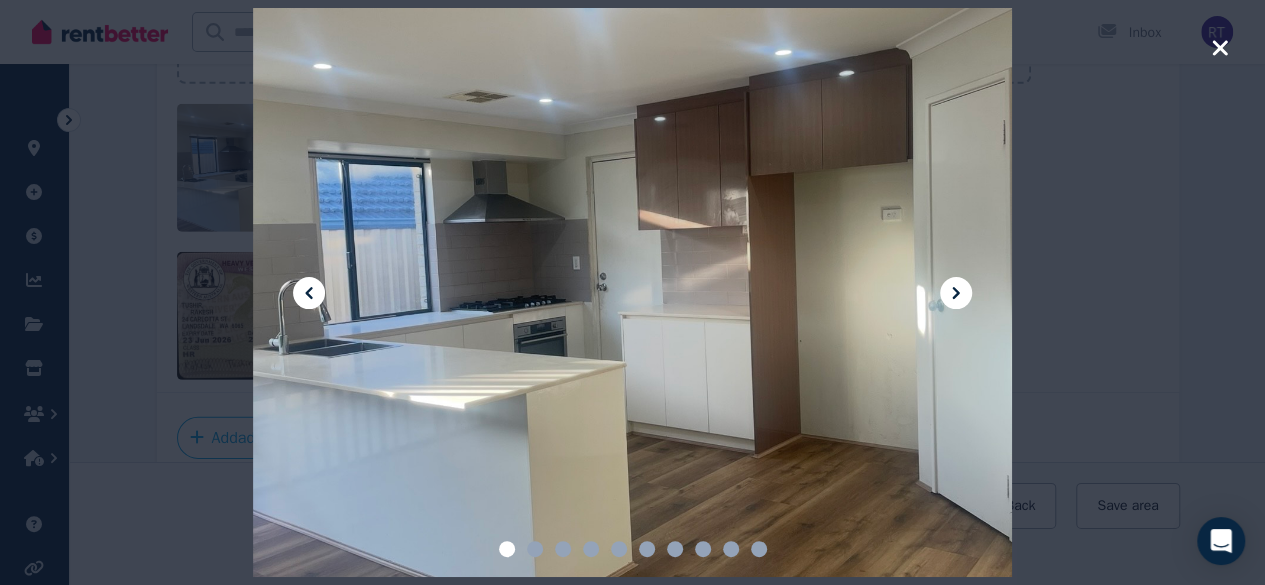 click 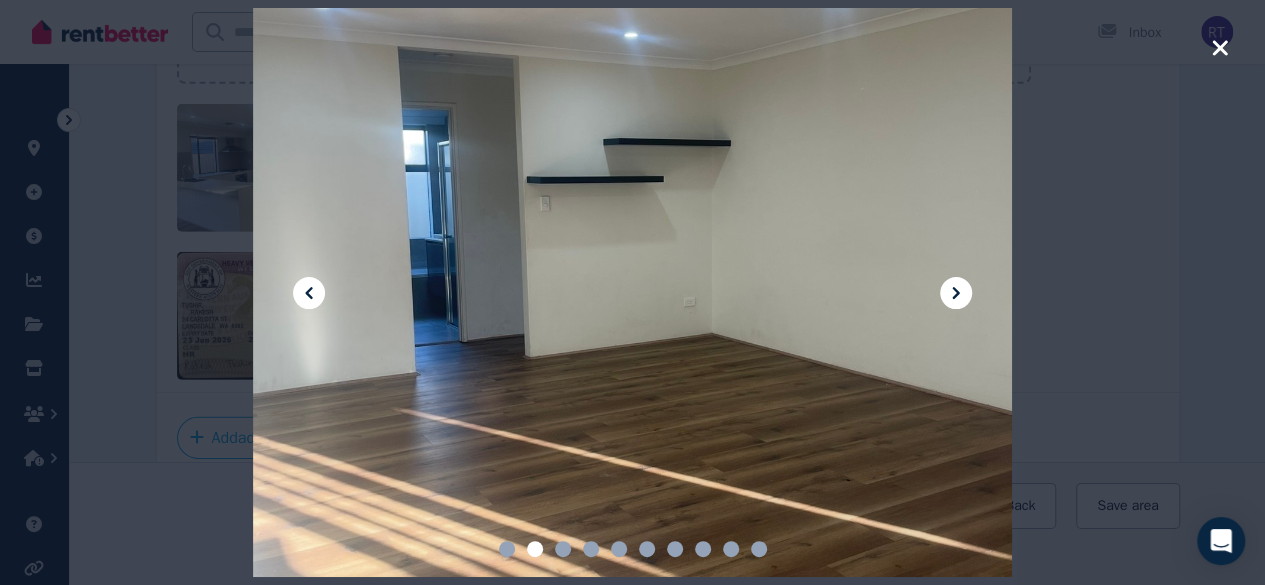 click 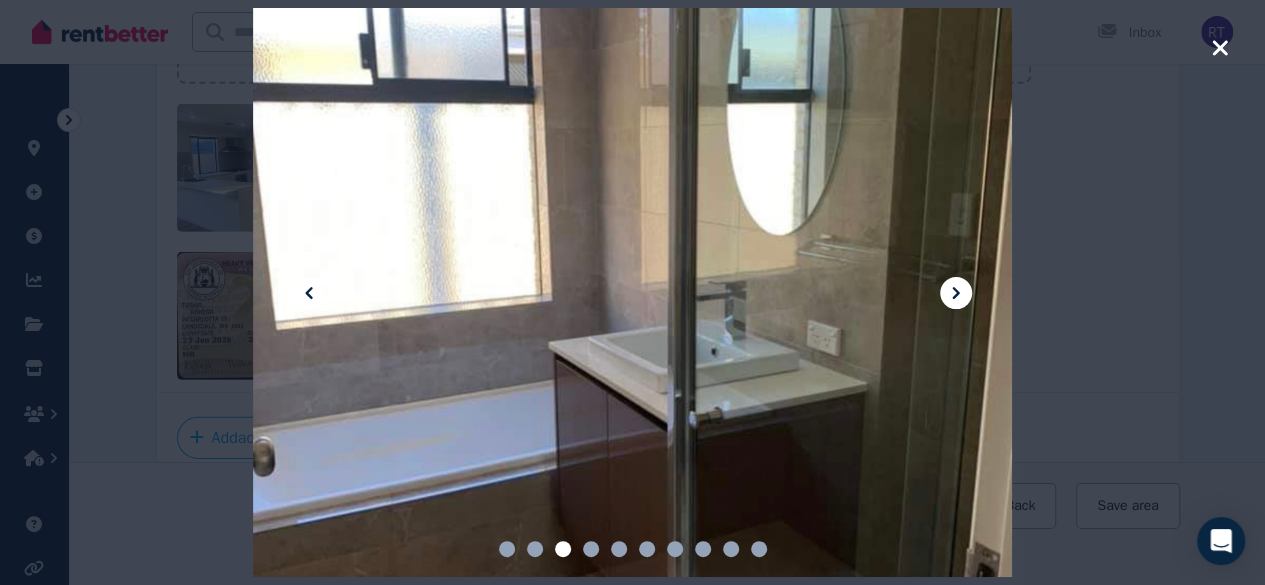 click 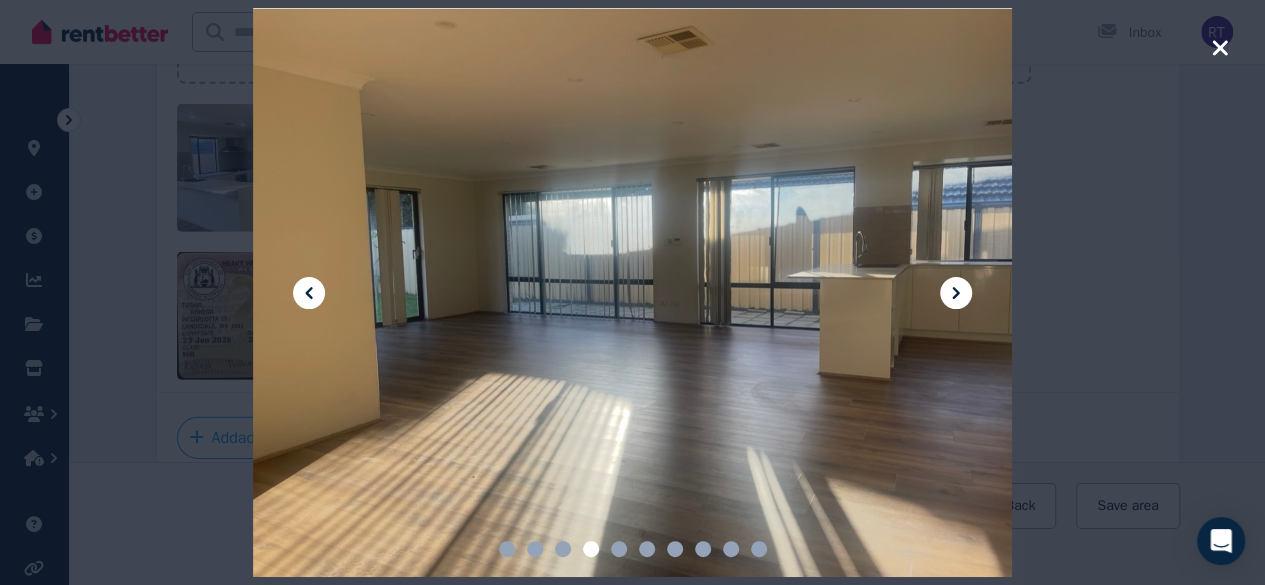 click 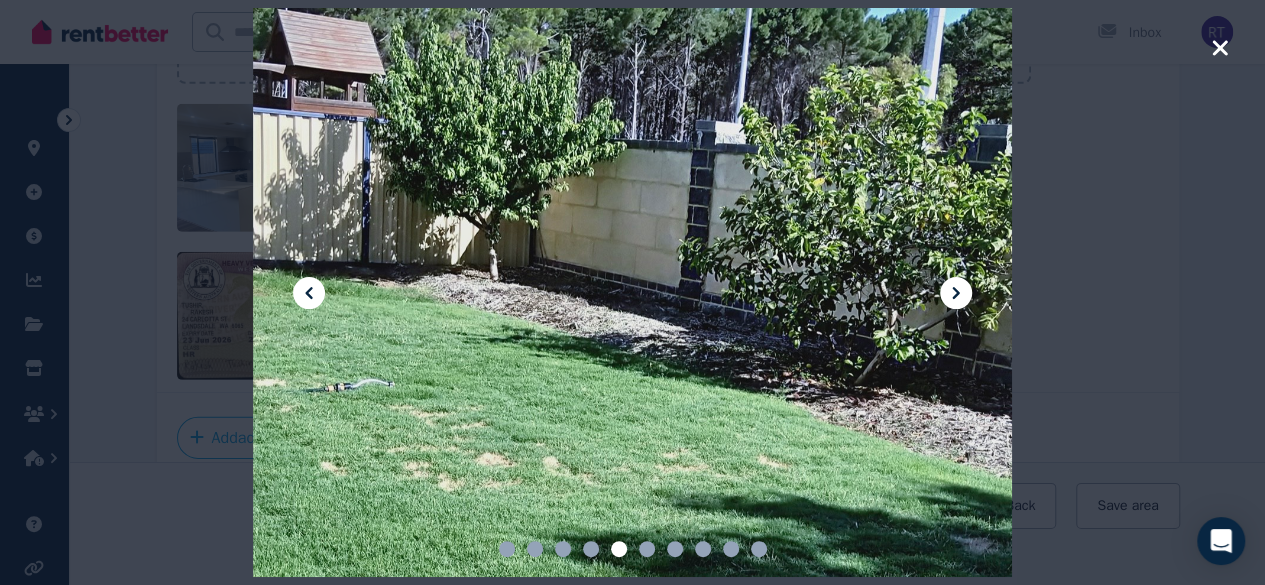click 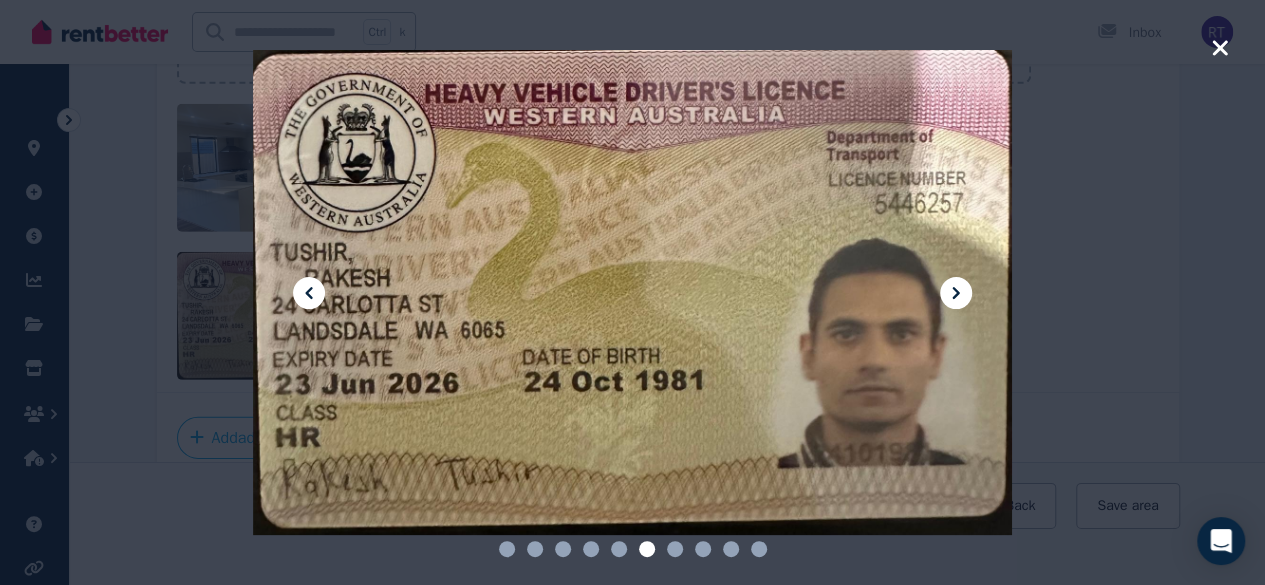 click 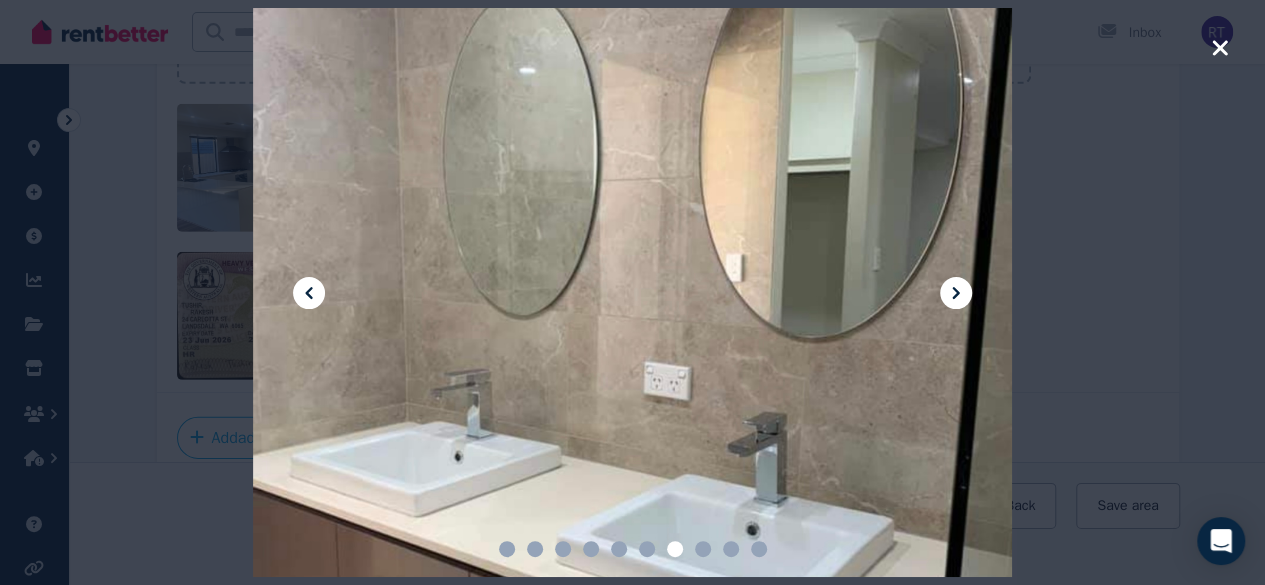 click 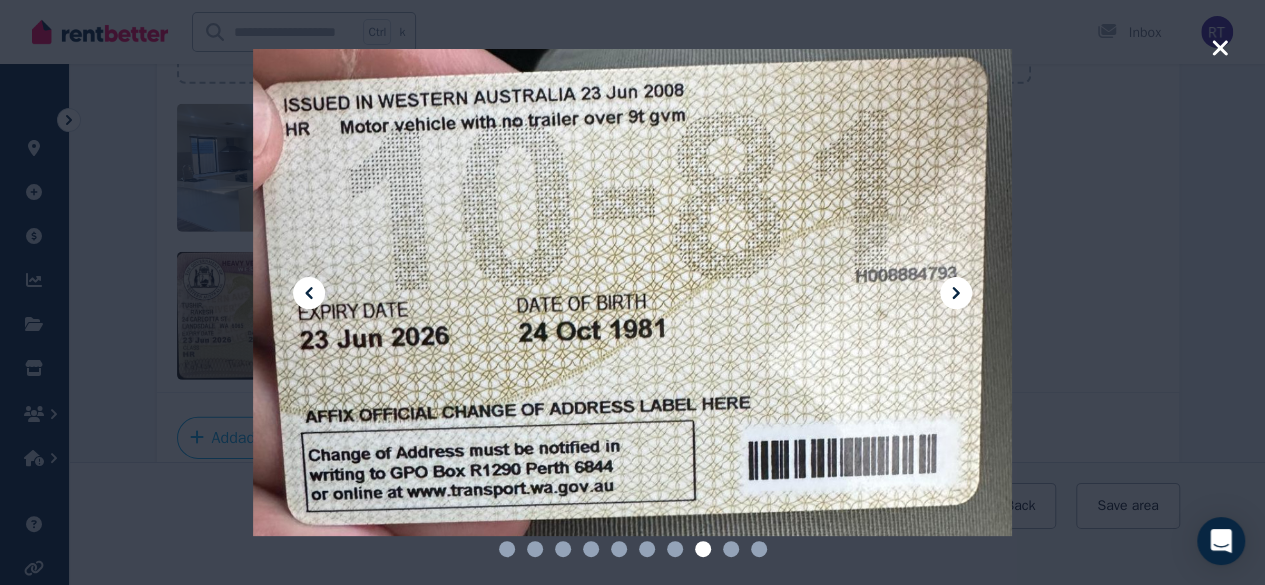 click 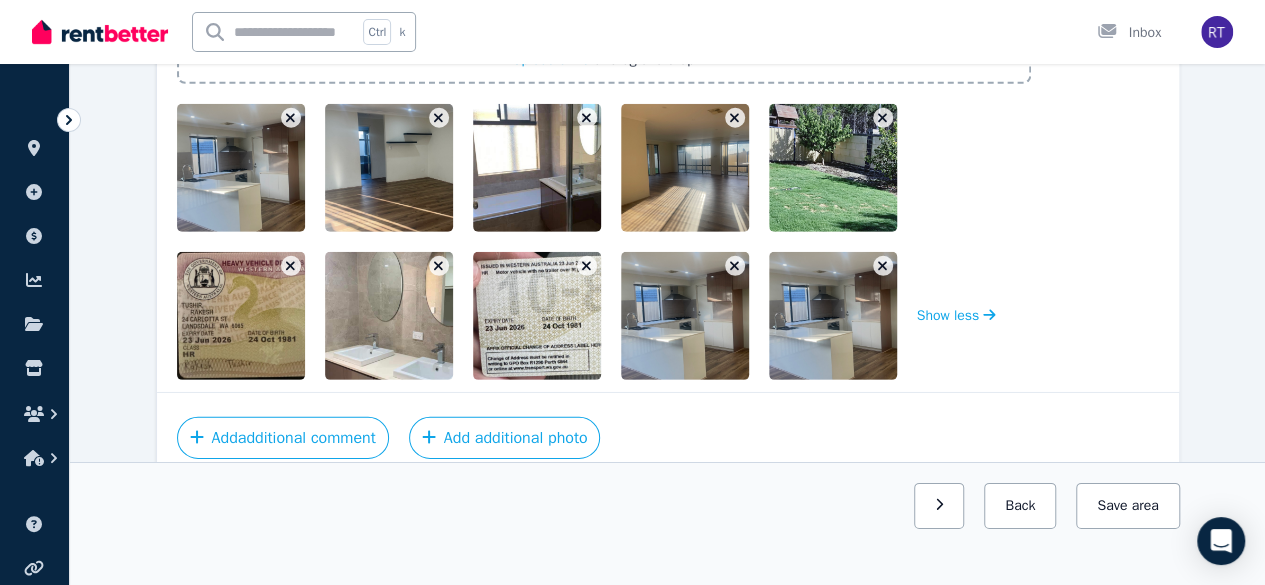 click at bounding box center (883, 266) 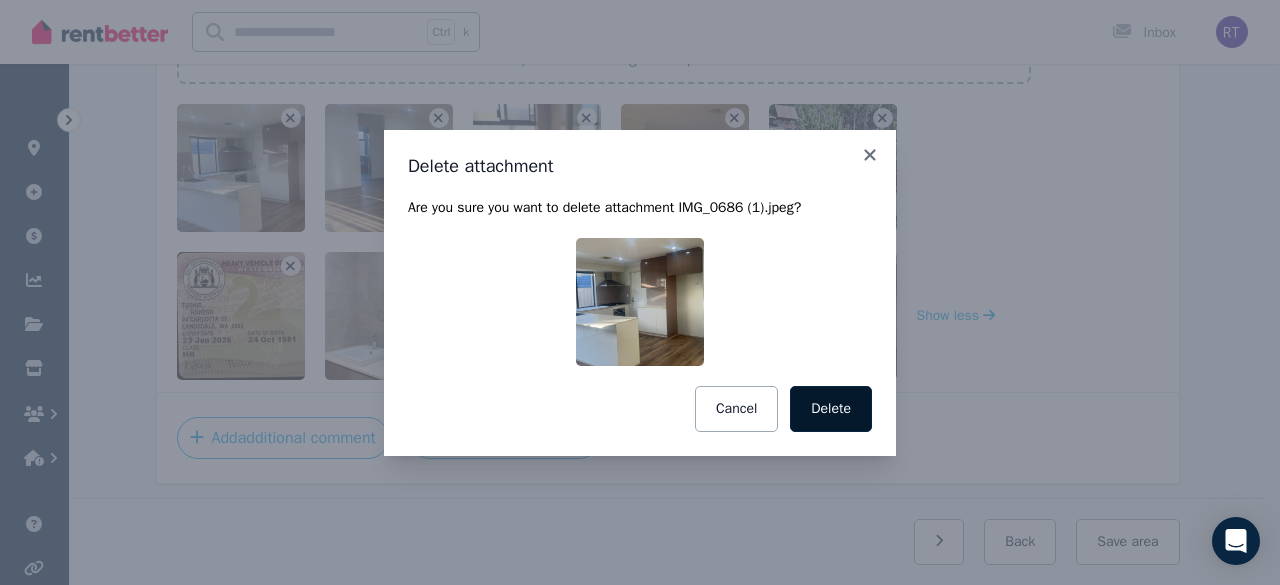 click on "Delete" at bounding box center (831, 409) 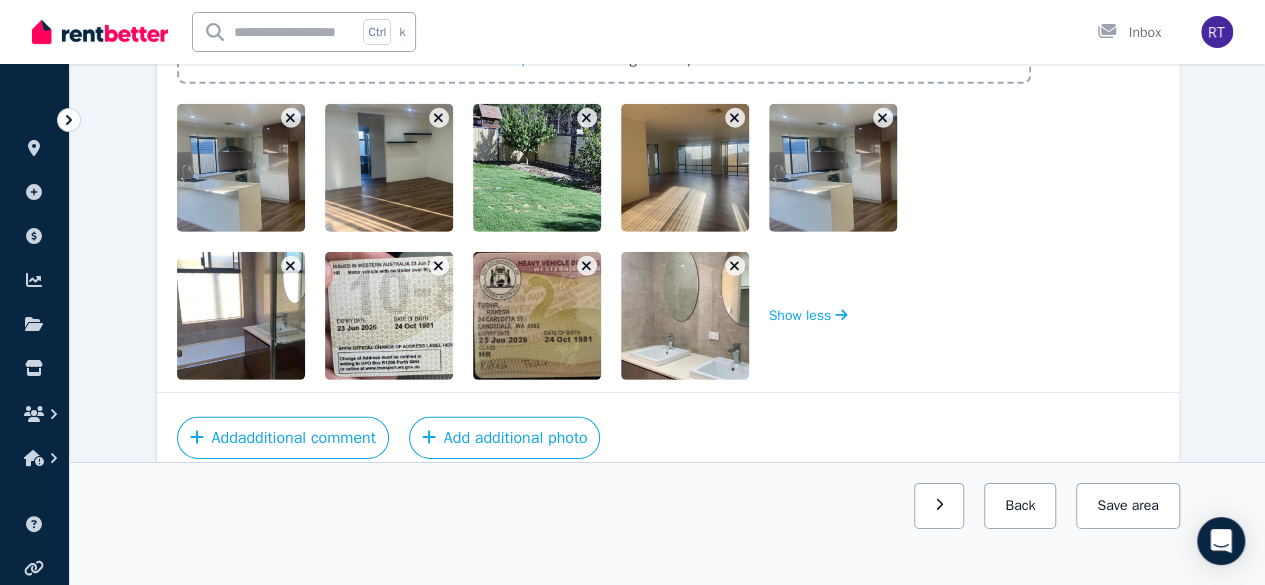 click 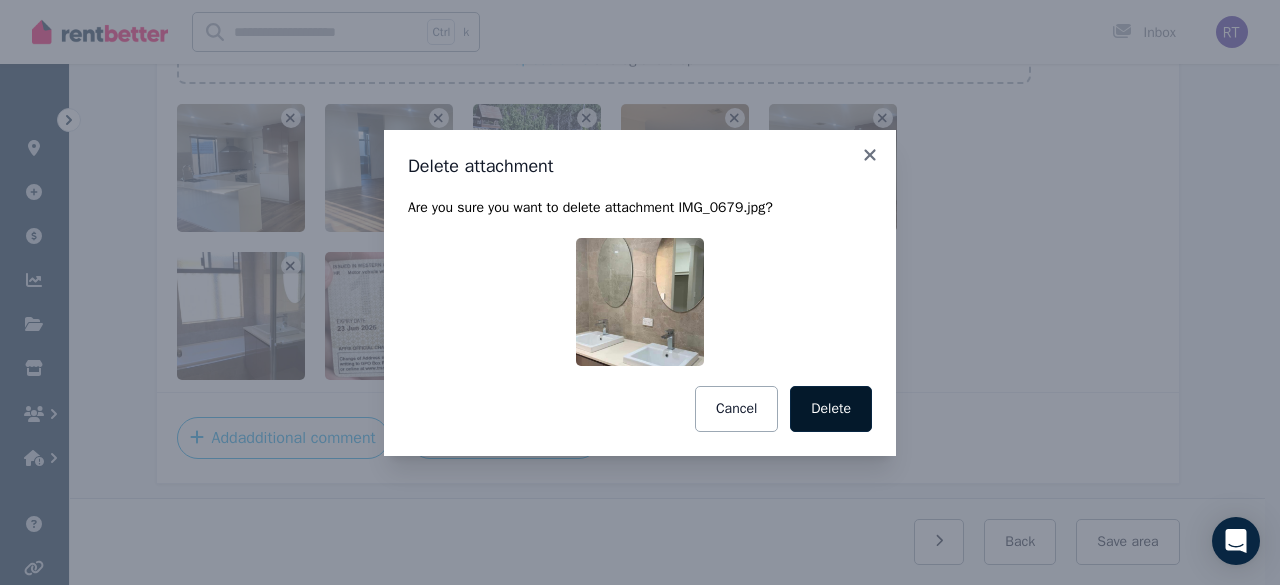click on "Delete" at bounding box center [831, 409] 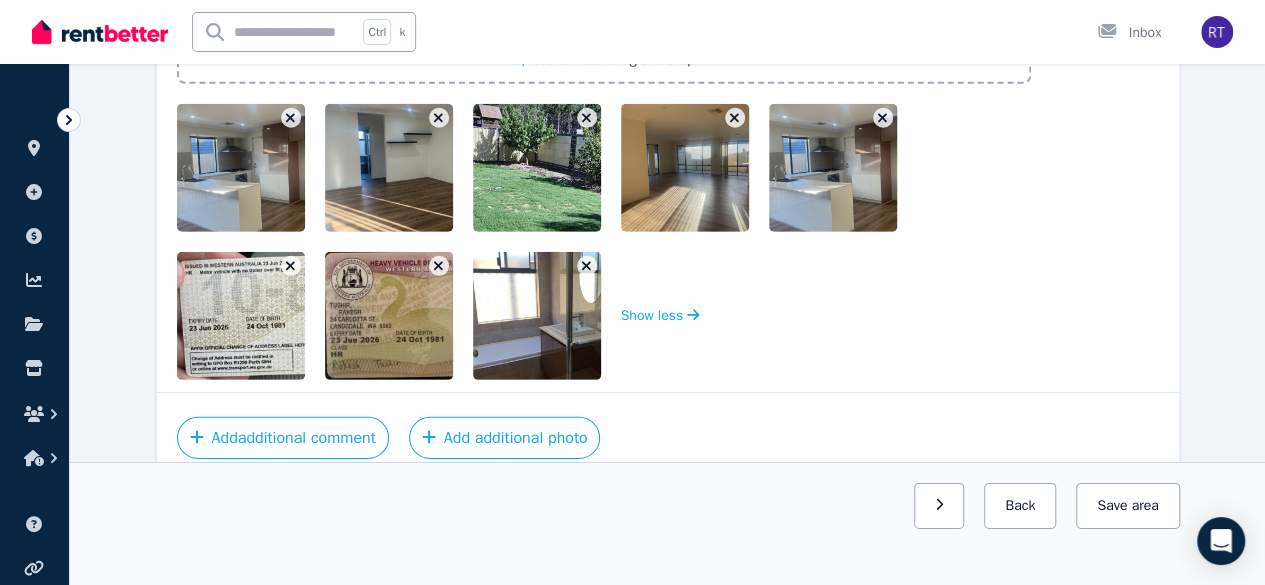 click 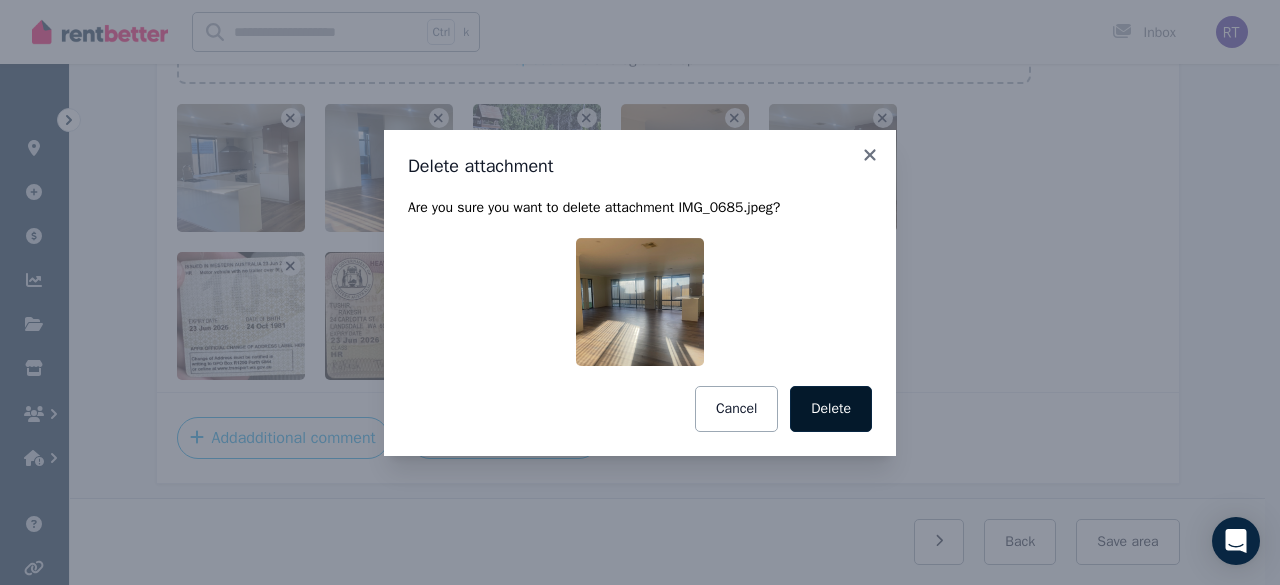 click on "Delete" at bounding box center (831, 409) 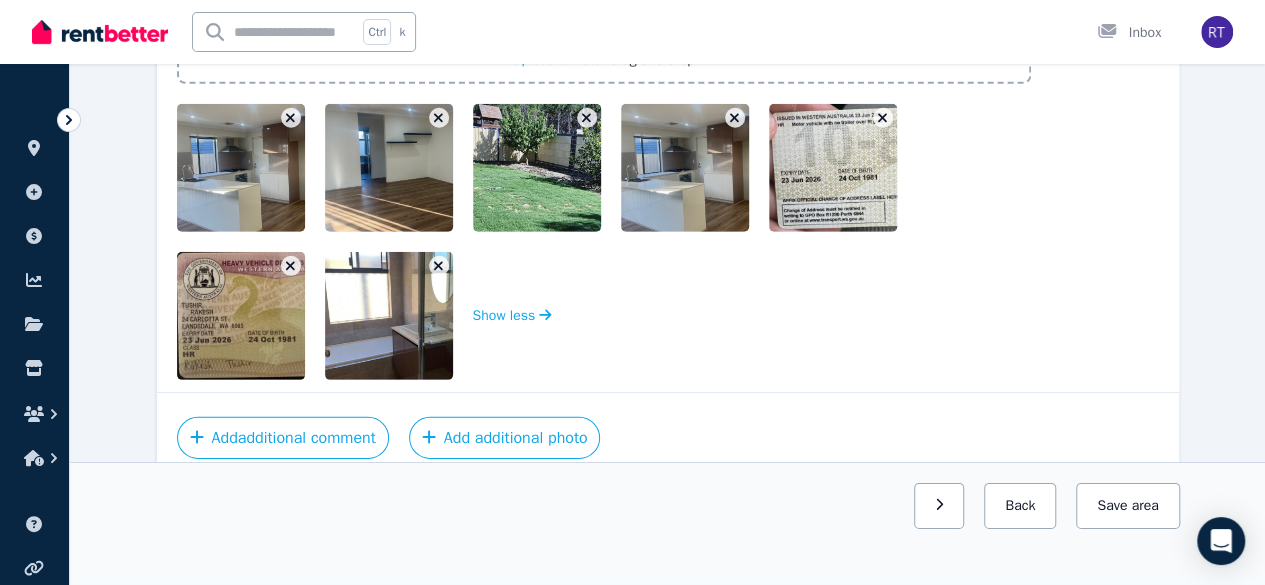 click at bounding box center [439, 266] 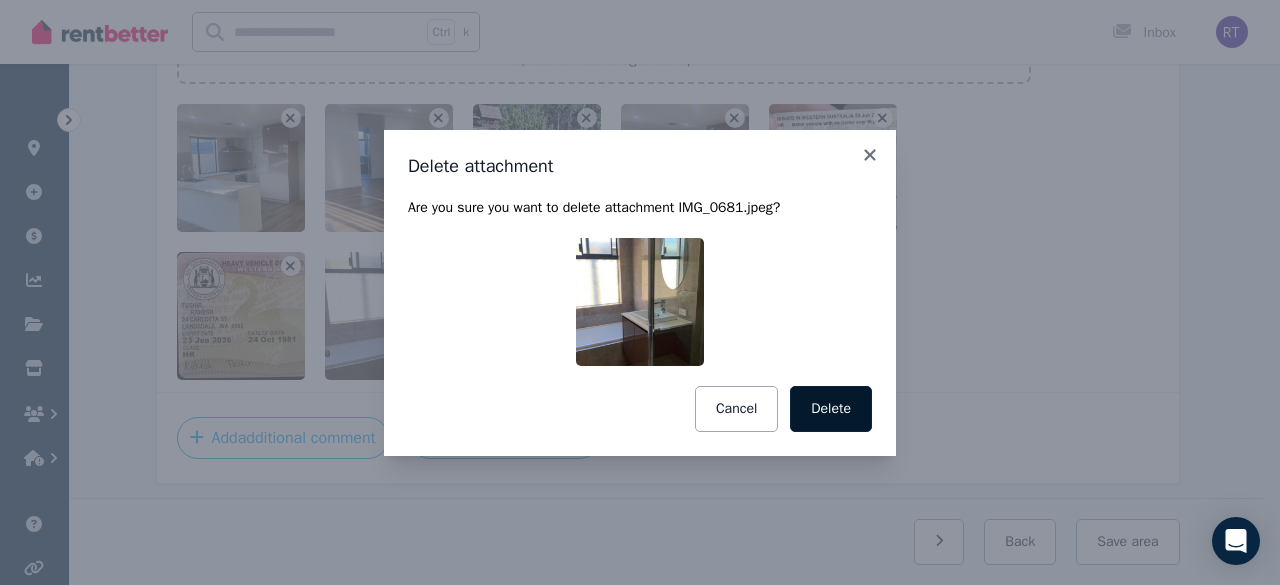 click on "Delete" at bounding box center [831, 409] 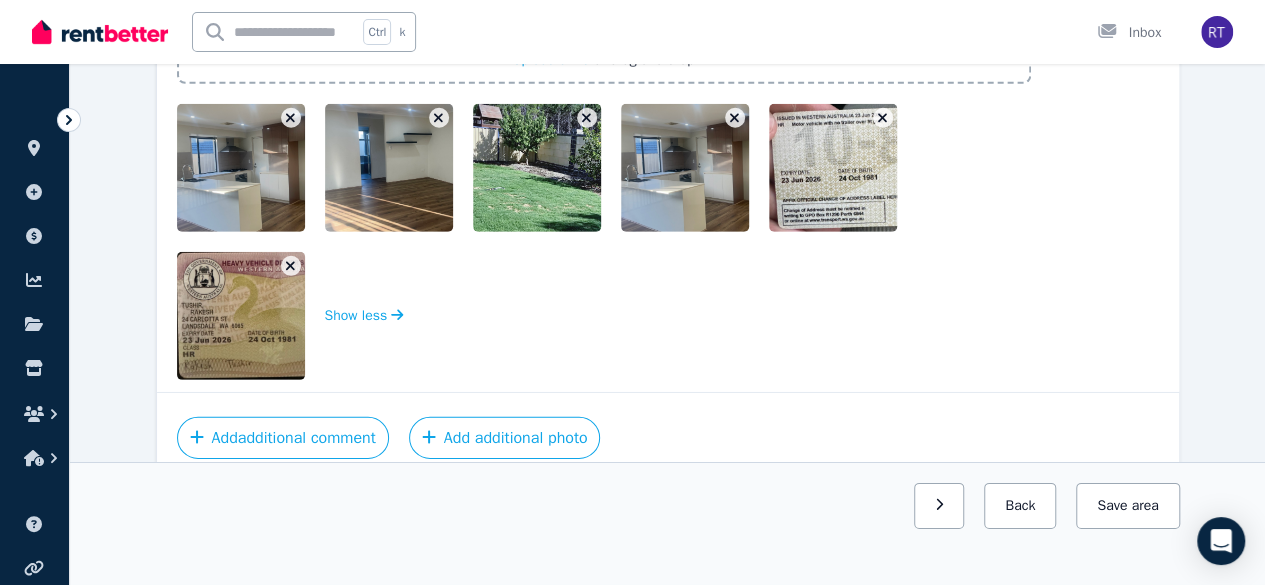 click 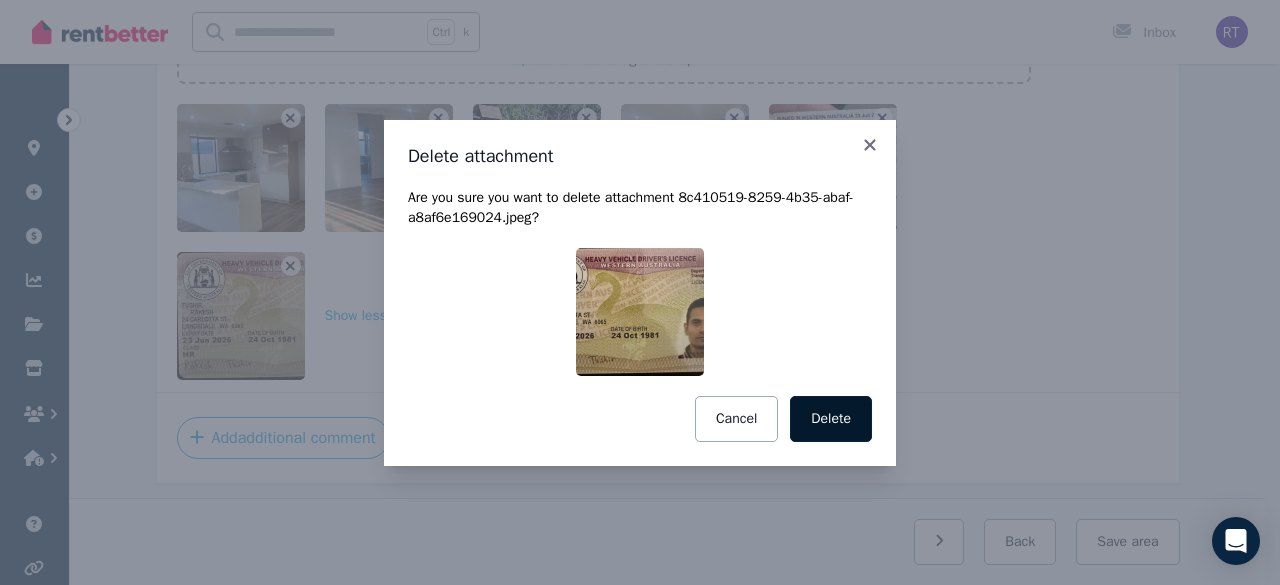 click on "Delete" at bounding box center (831, 419) 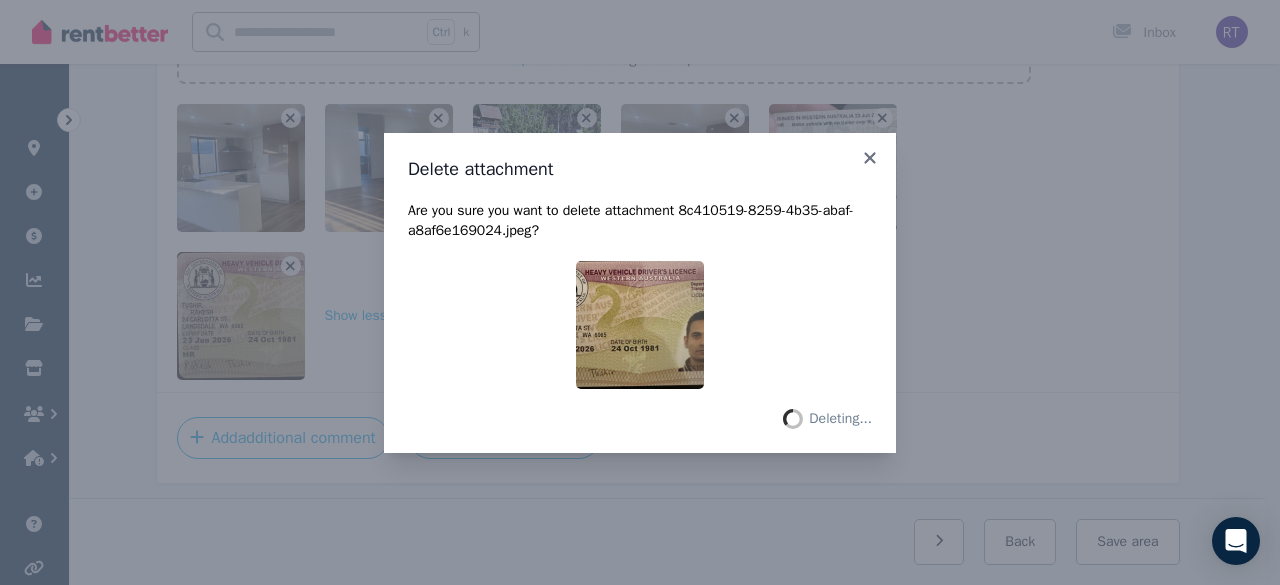 scroll, scrollTop: 2752, scrollLeft: 0, axis: vertical 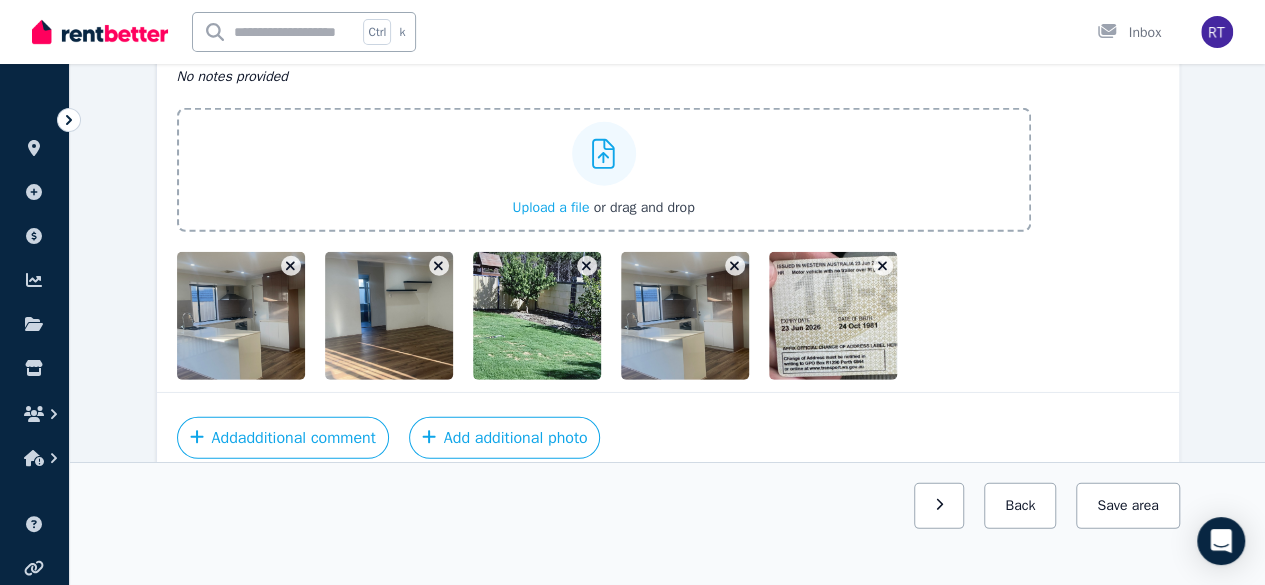 click 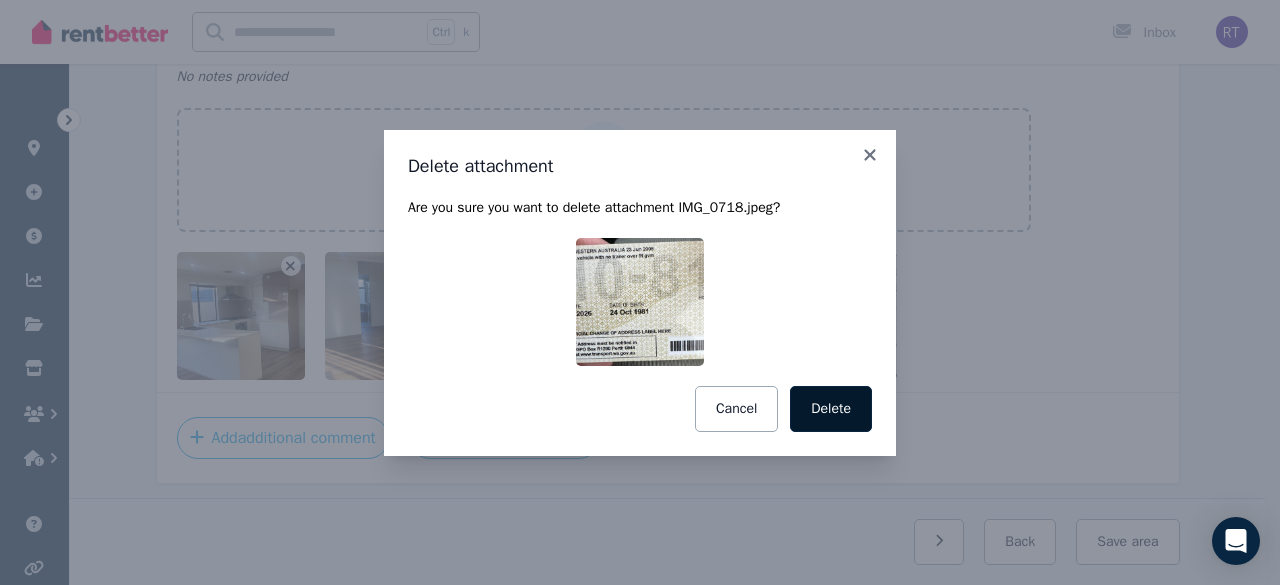 click on "Delete" at bounding box center (831, 409) 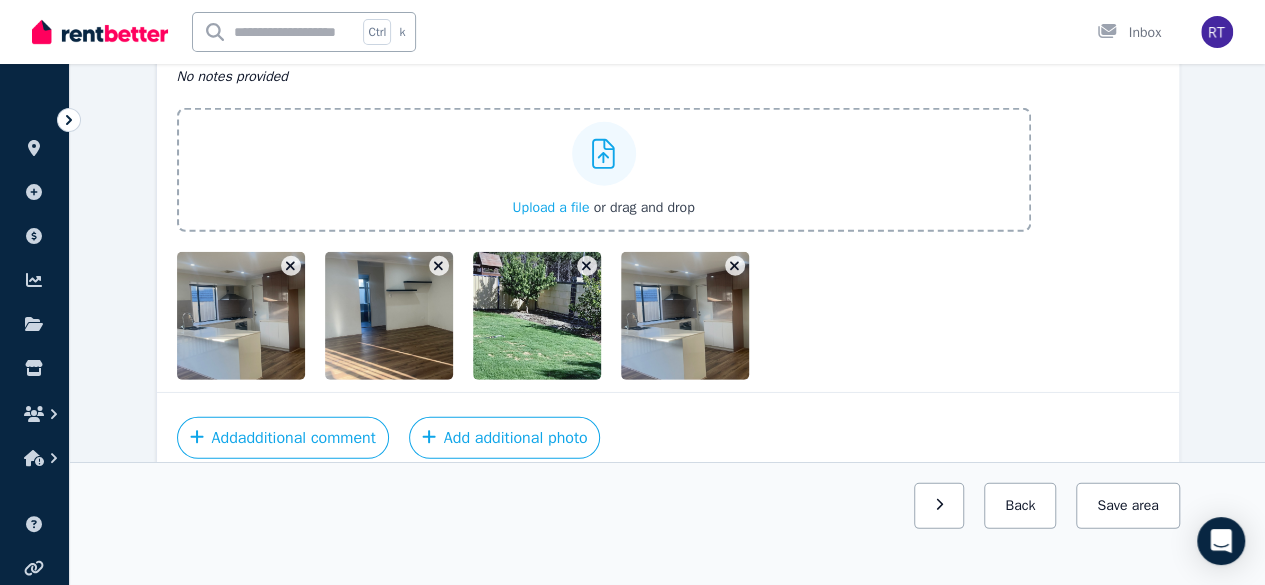 click 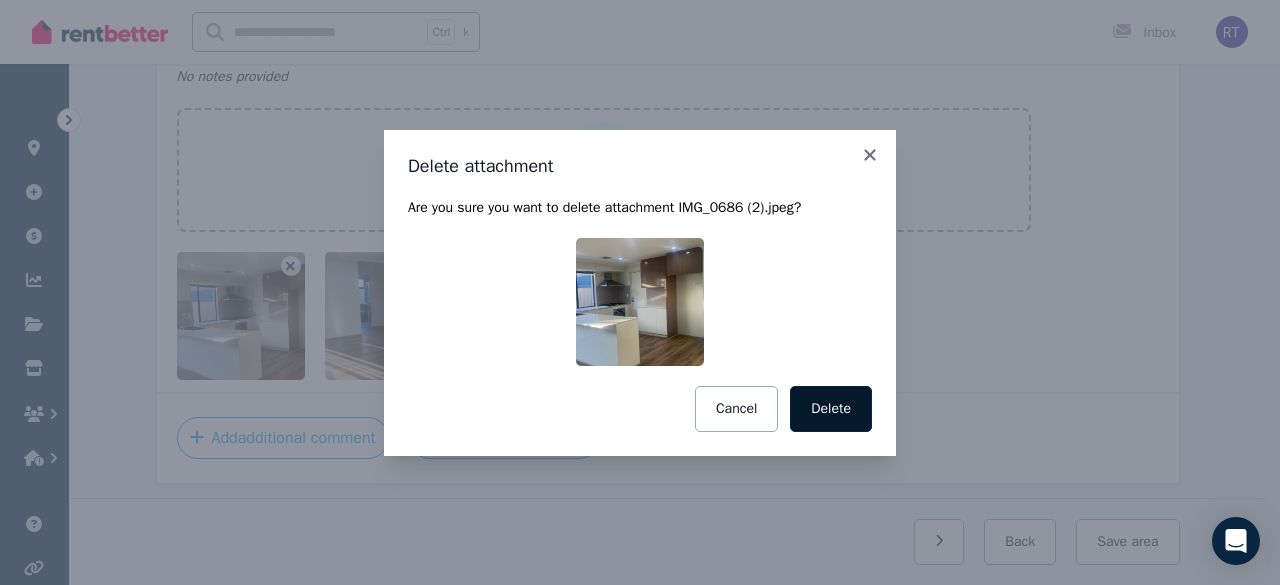 click on "Delete" at bounding box center [831, 409] 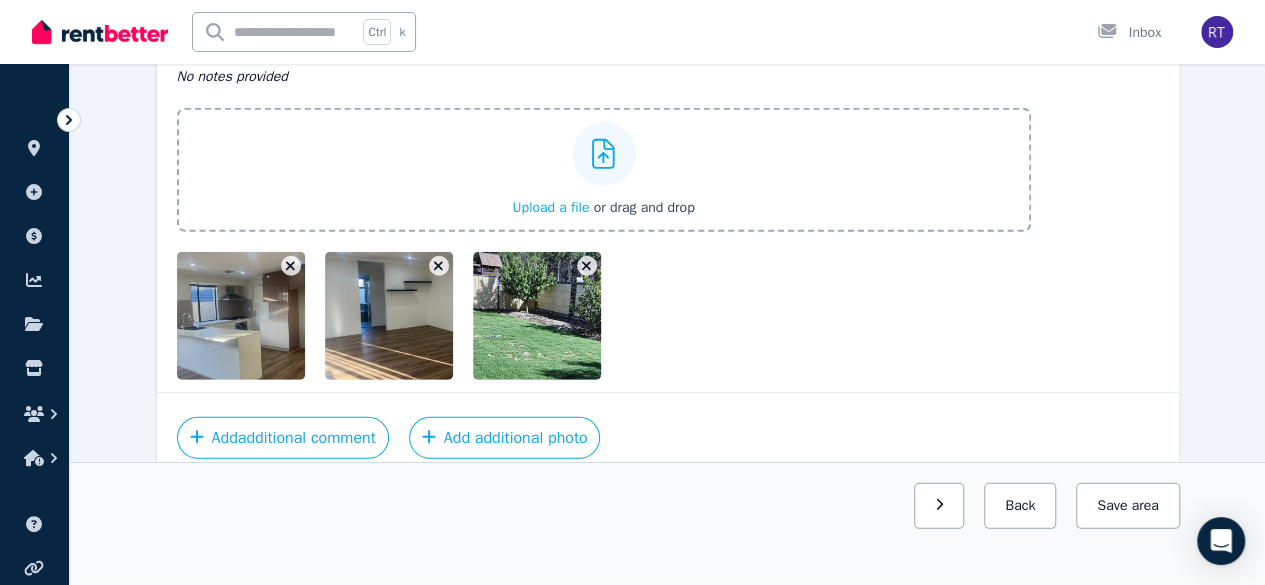 click 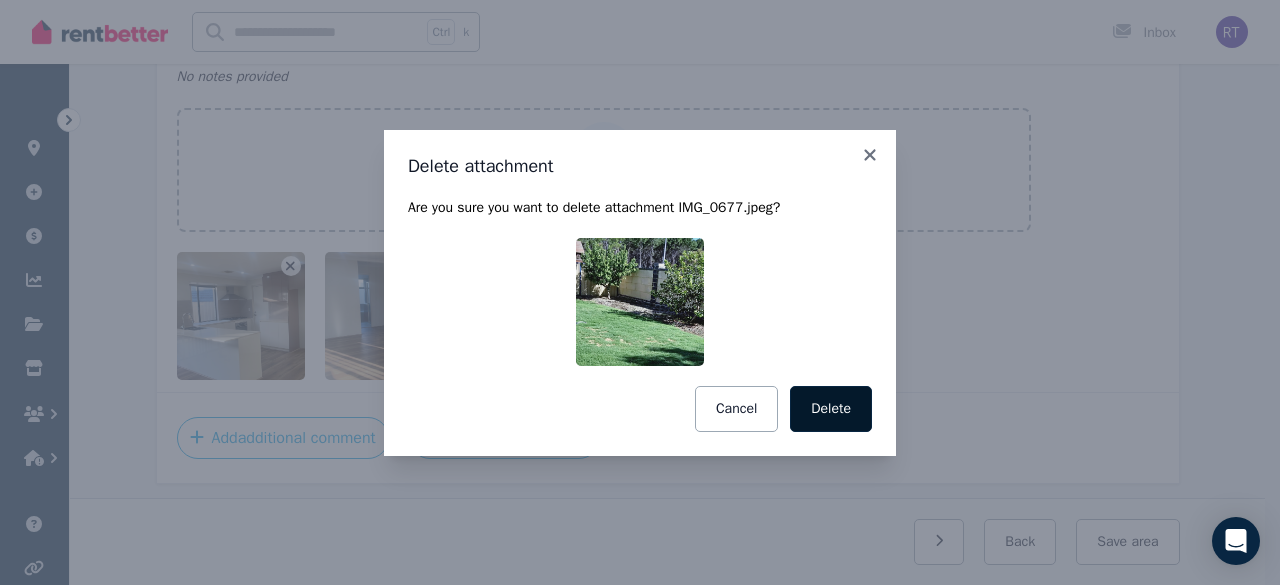 click on "Delete" at bounding box center [831, 409] 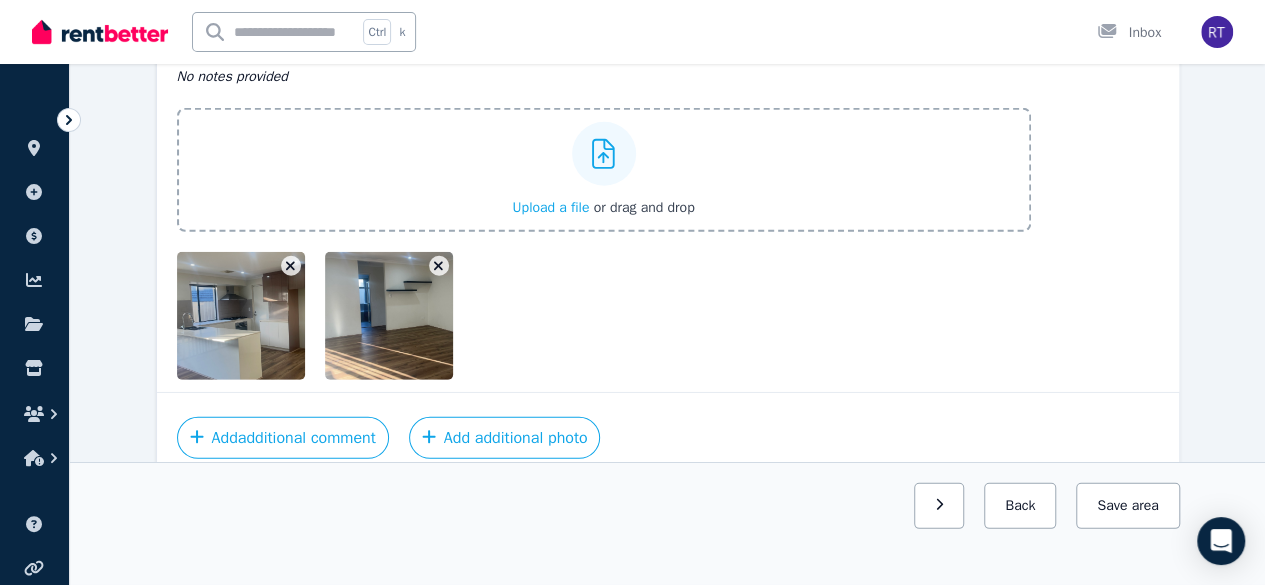 click 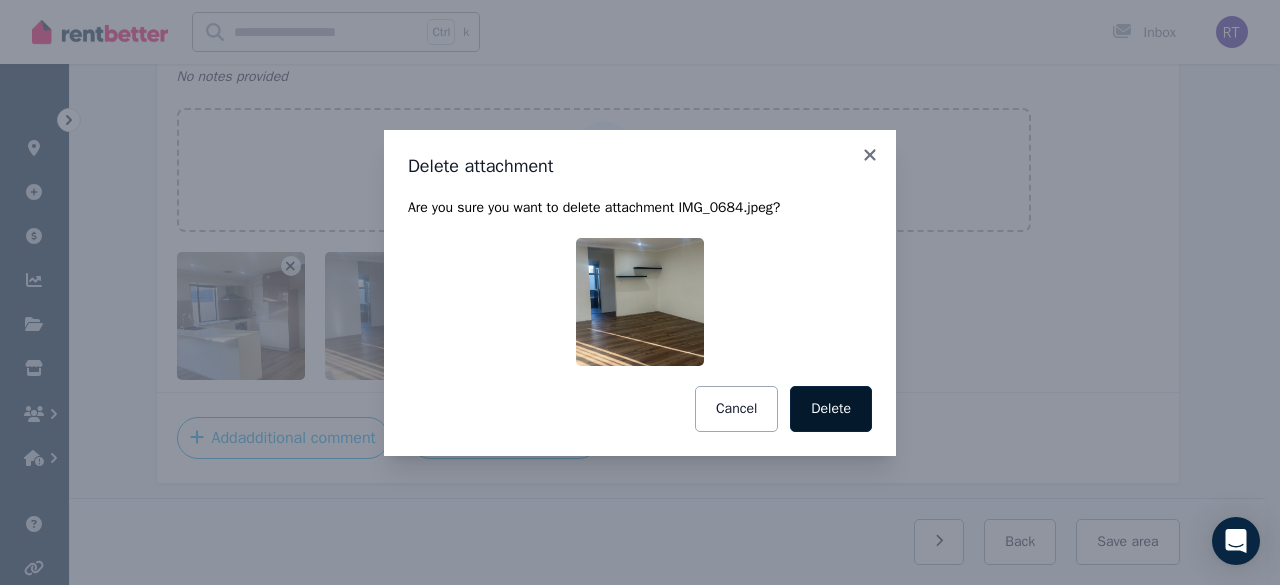 click on "Delete" at bounding box center [831, 409] 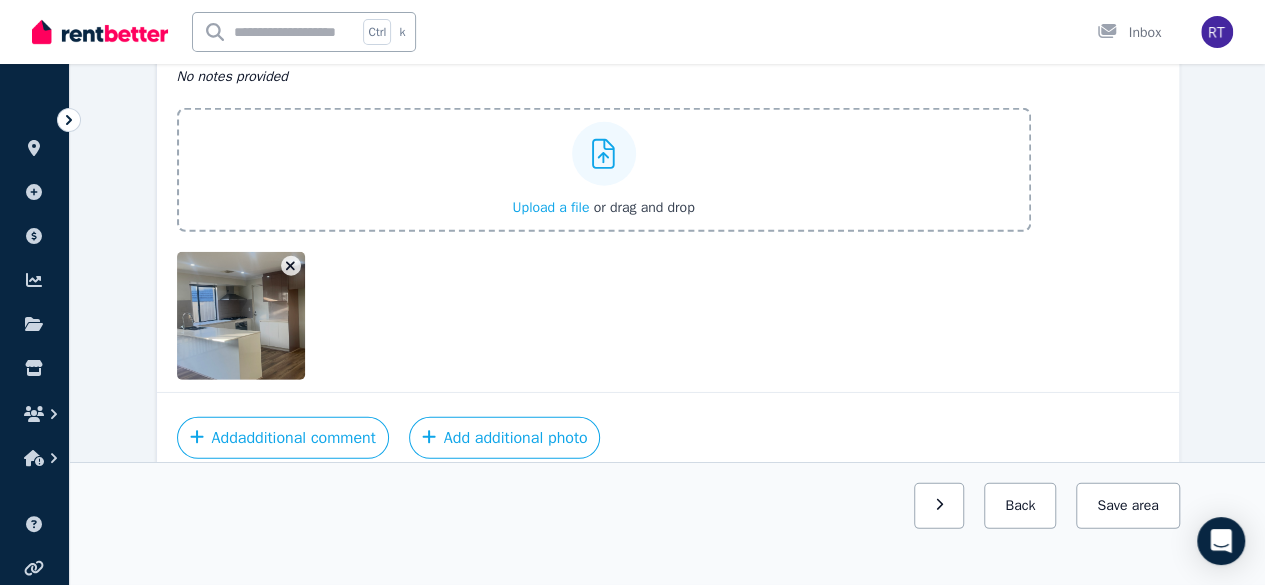 click 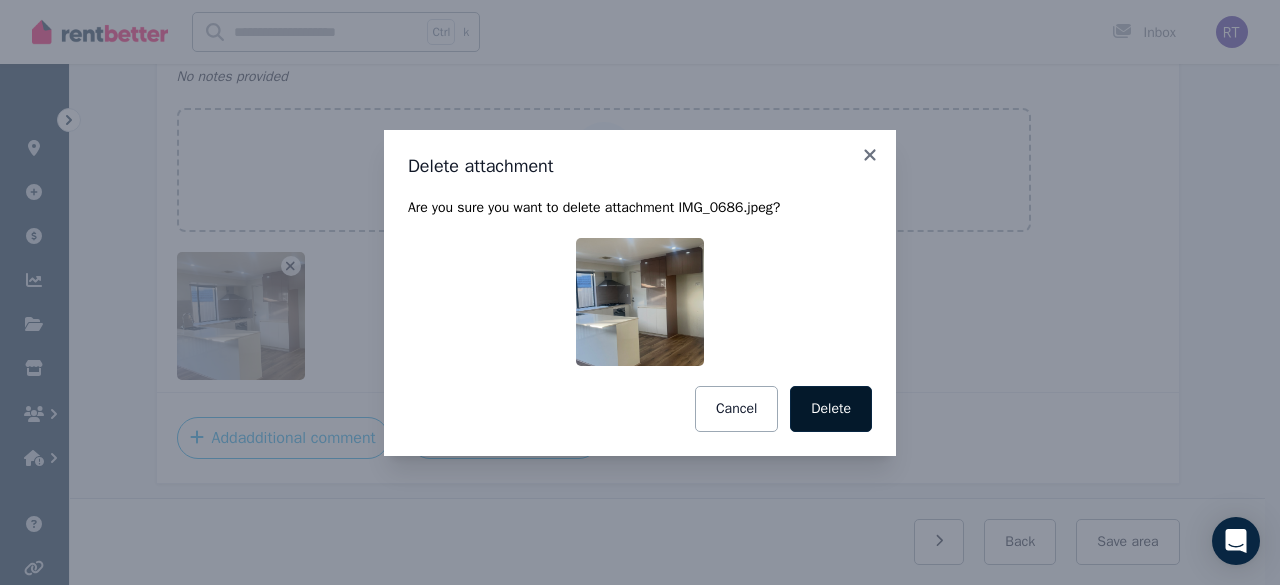 click on "Delete" at bounding box center [831, 409] 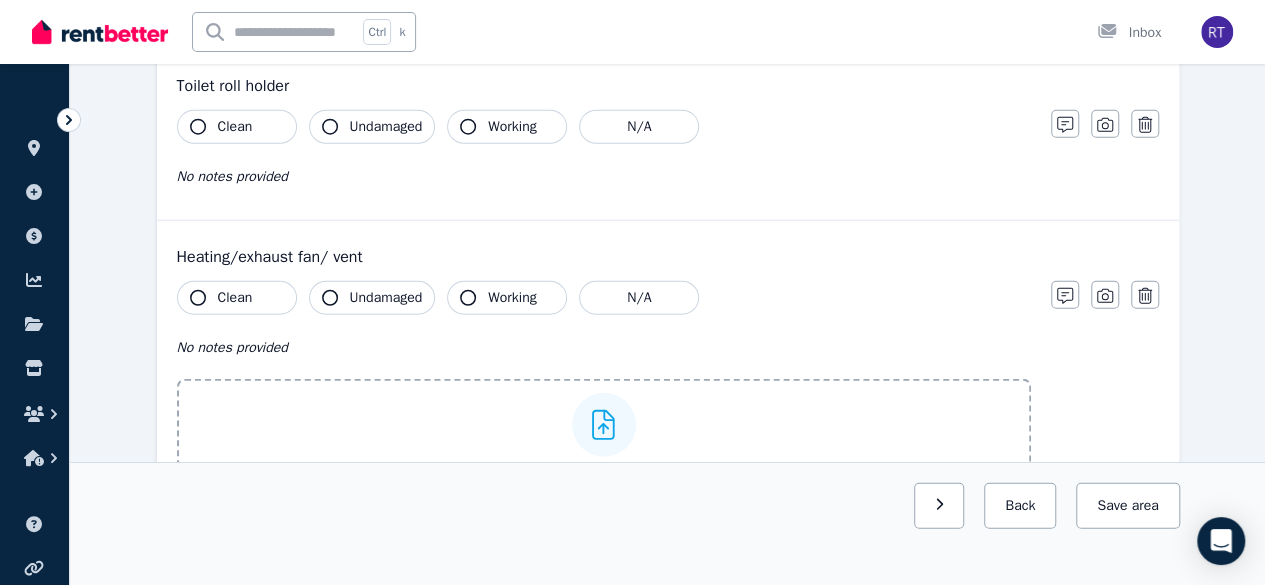 scroll, scrollTop: 2470, scrollLeft: 0, axis: vertical 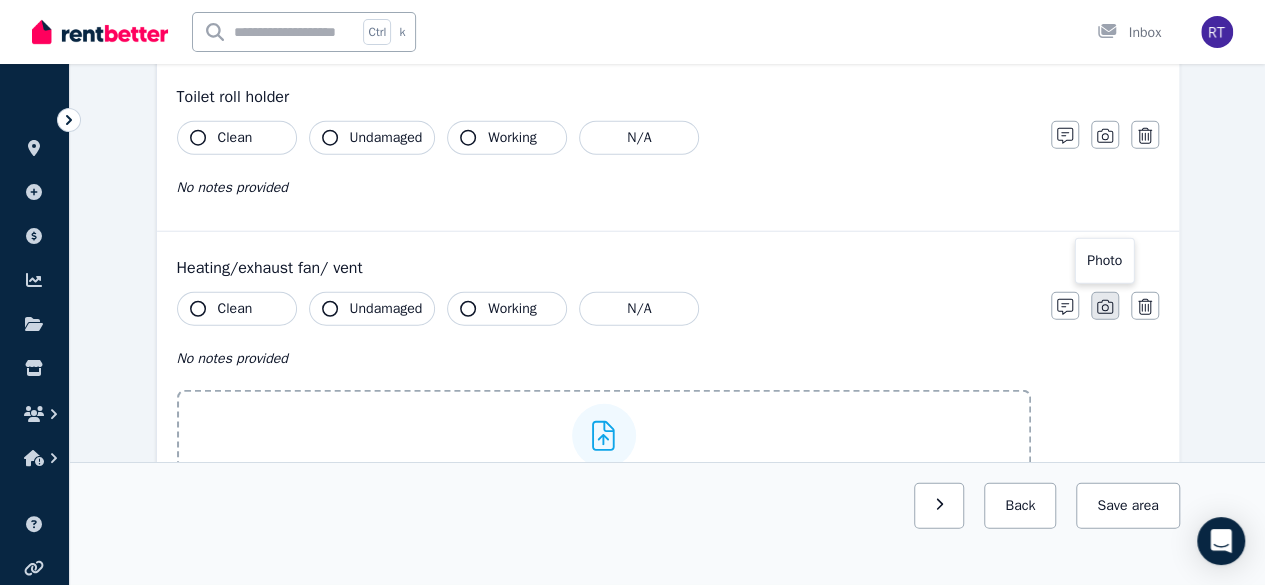 click 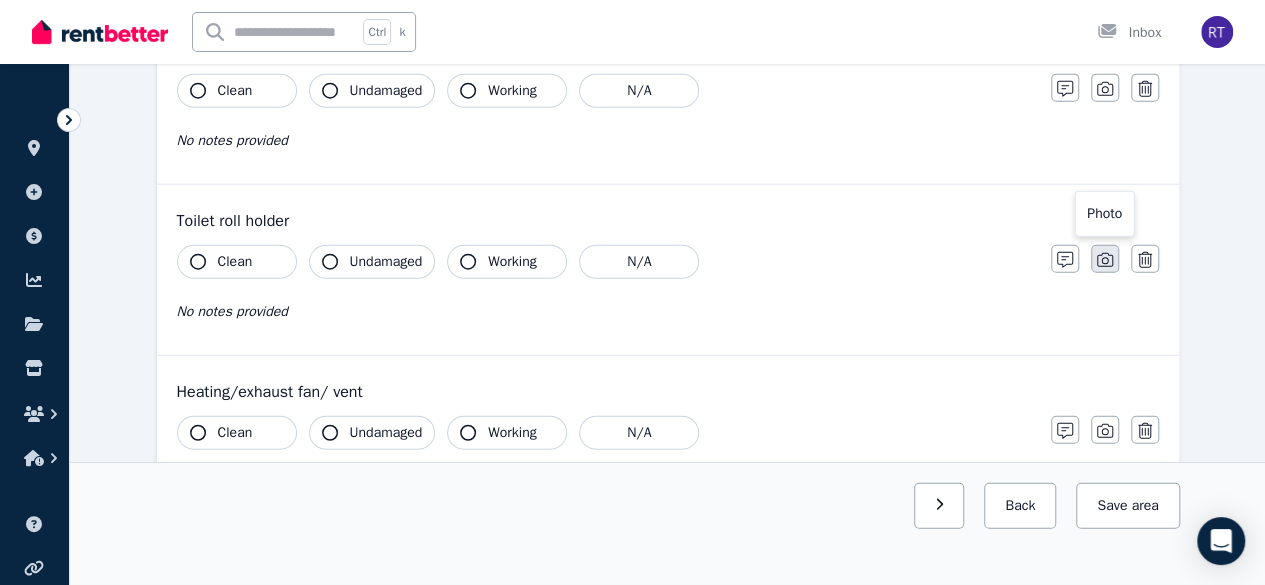click 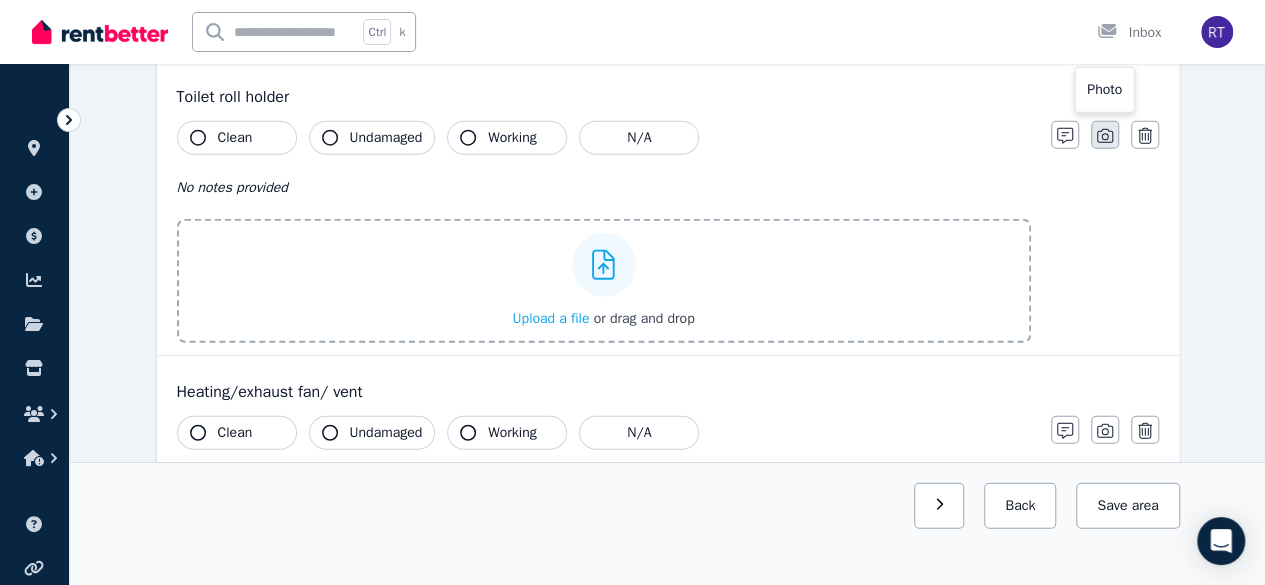 click 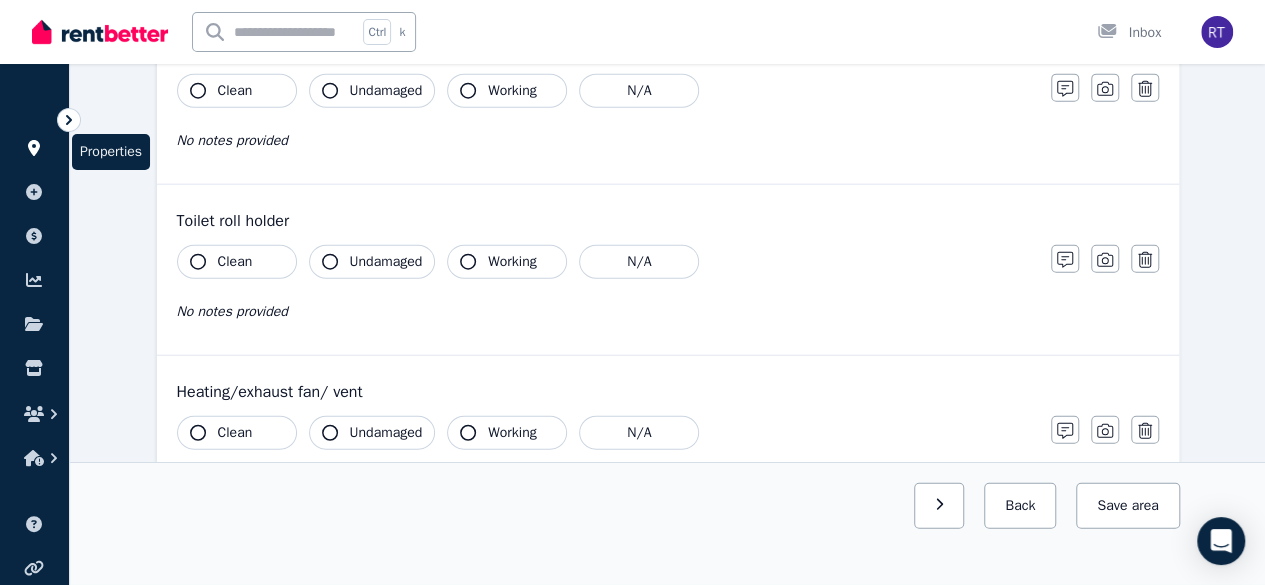 click 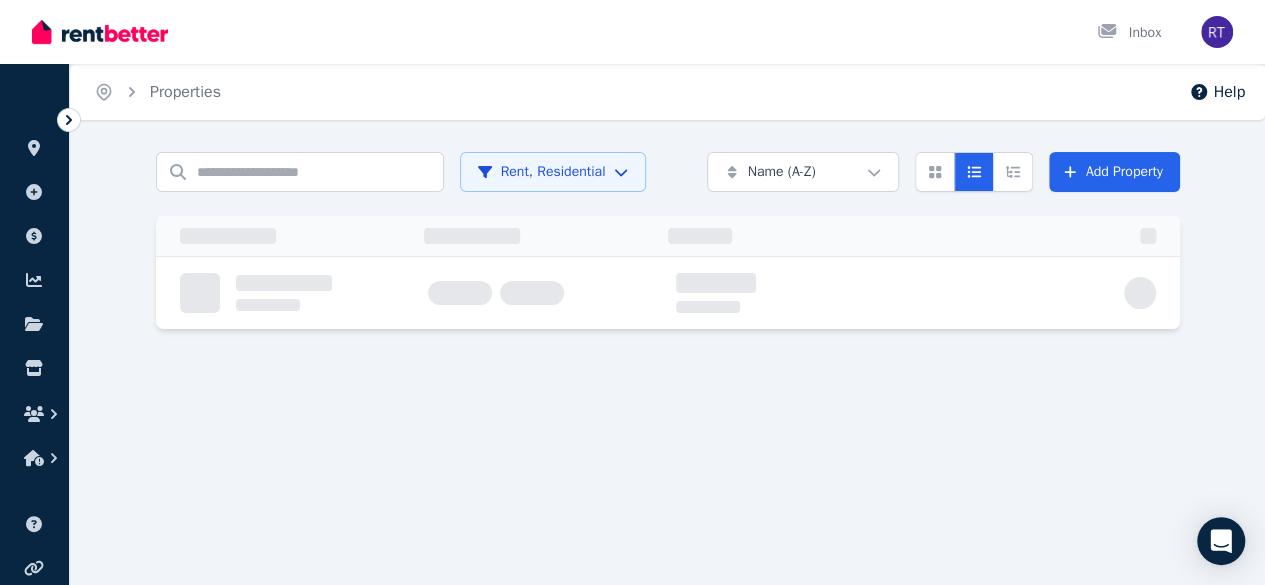 scroll, scrollTop: 0, scrollLeft: 0, axis: both 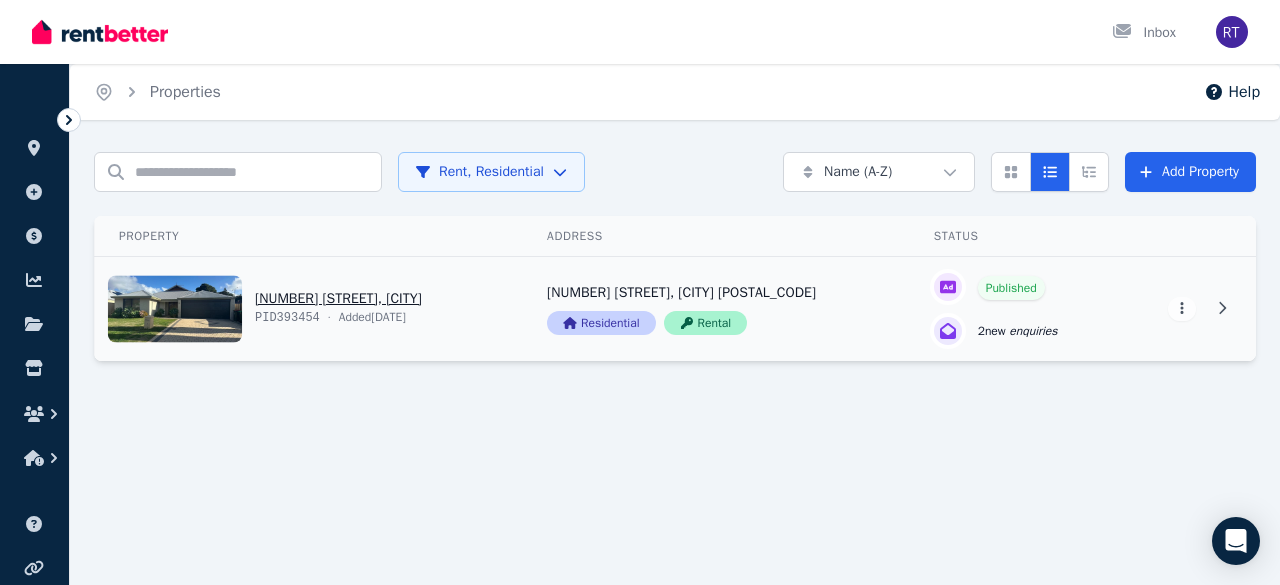 click on "View property details" at bounding box center (1015, 309) 